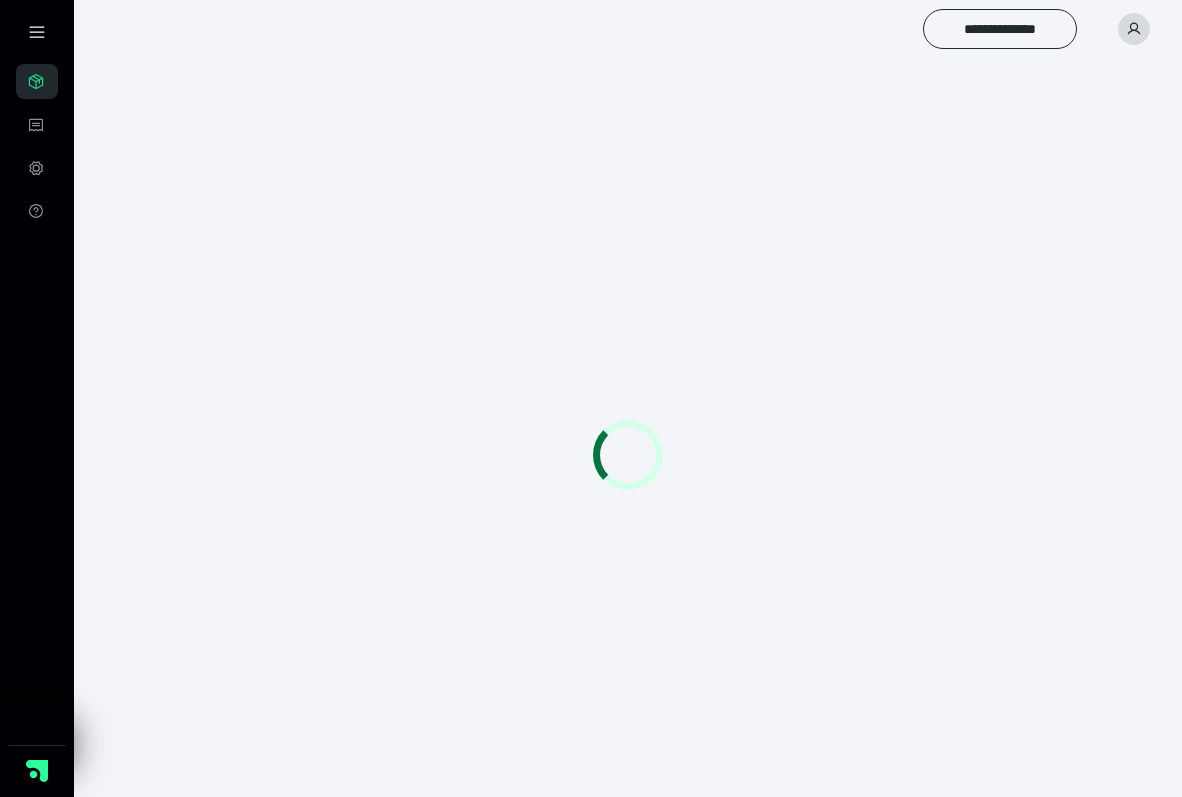 scroll, scrollTop: 0, scrollLeft: 0, axis: both 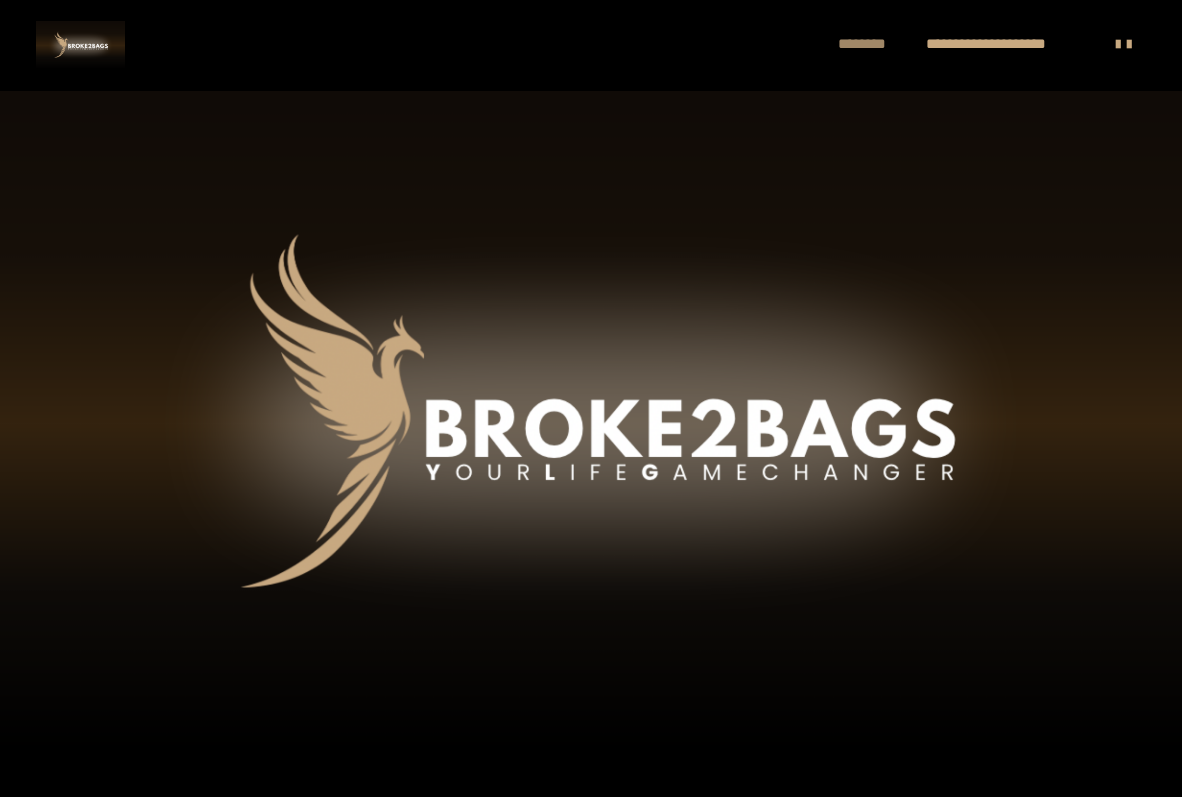 click on "********" at bounding box center (872, 45) 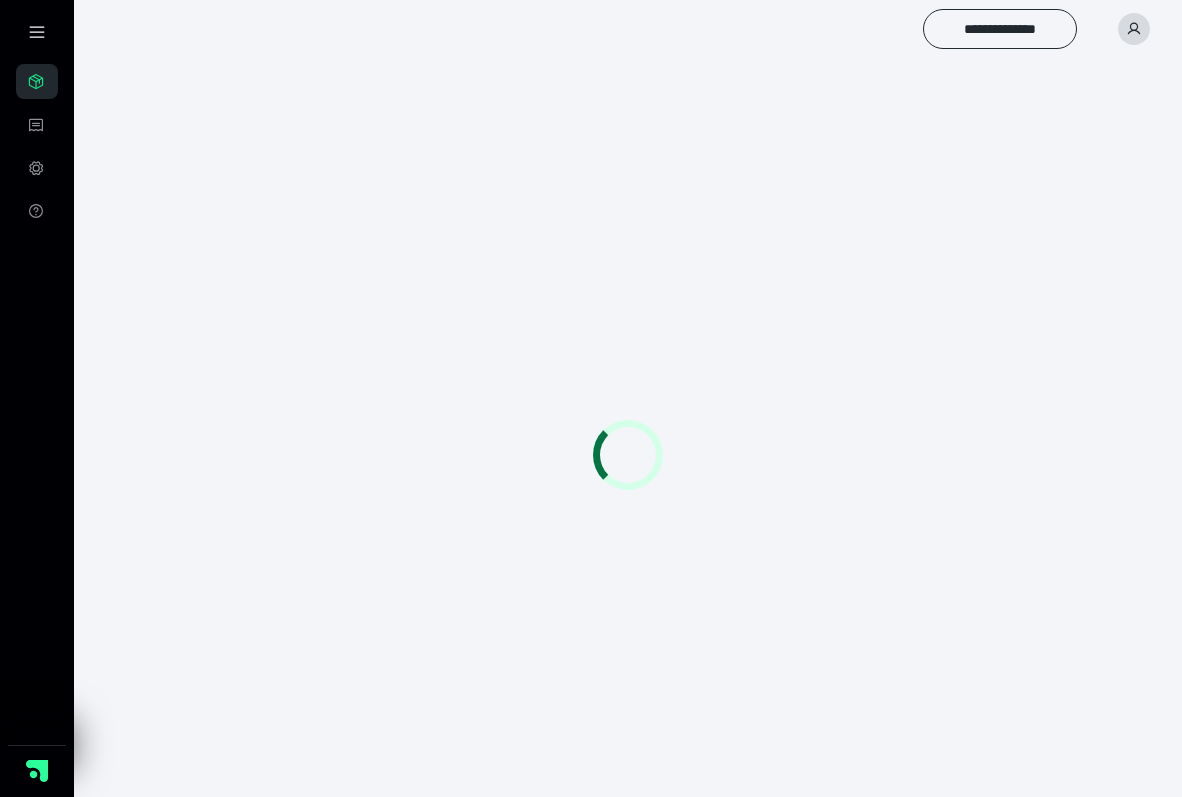 scroll, scrollTop: 0, scrollLeft: 0, axis: both 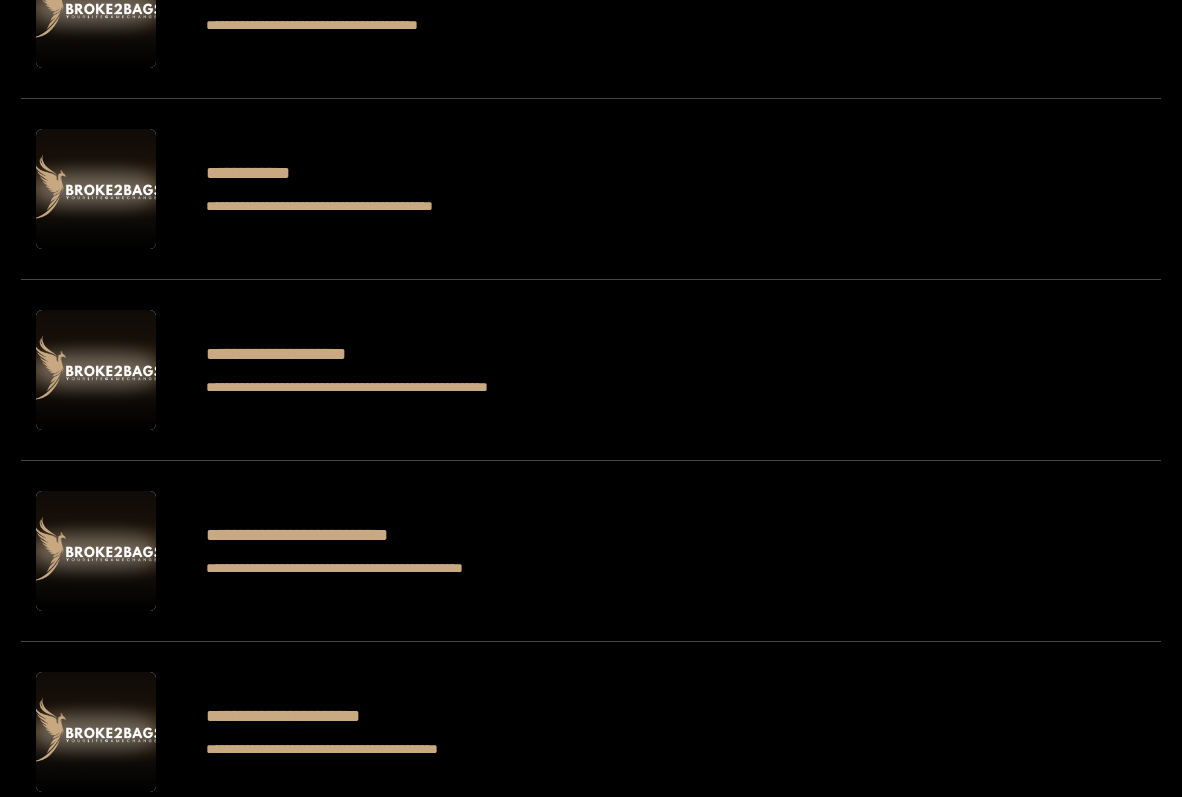 click at bounding box center (96, 189) 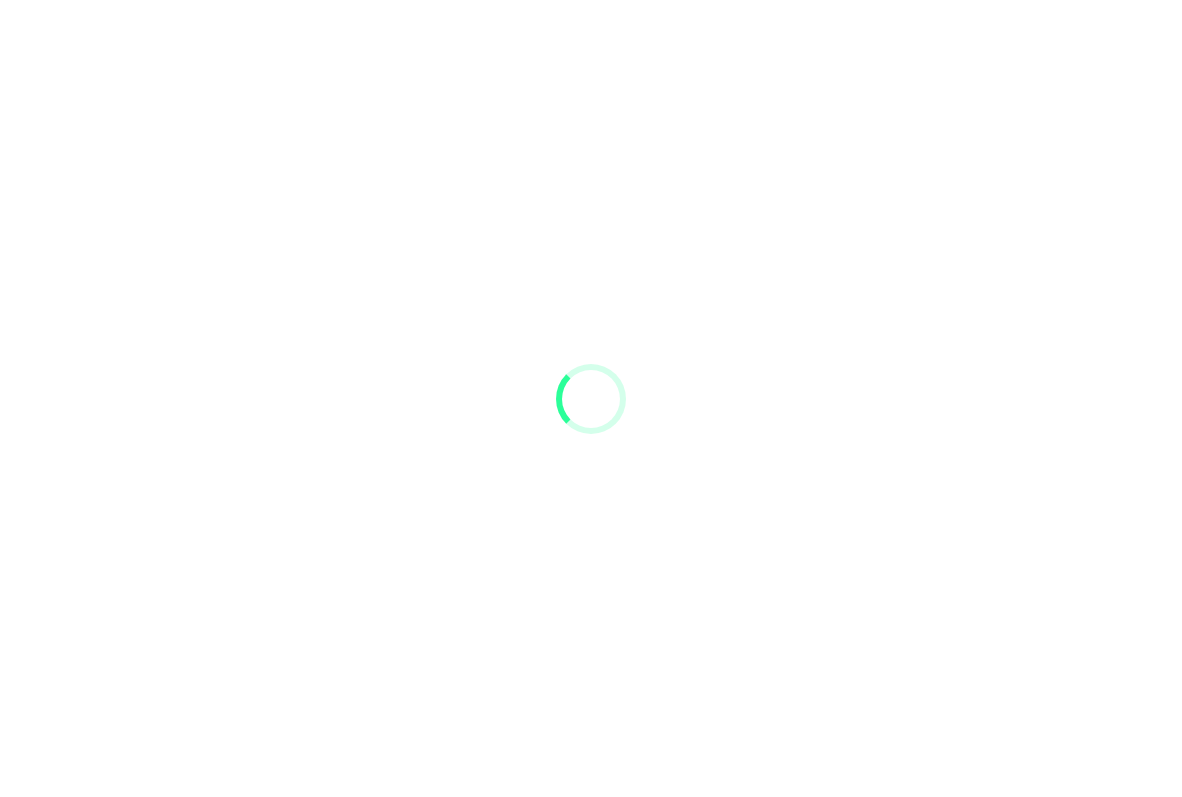 scroll, scrollTop: 0, scrollLeft: 0, axis: both 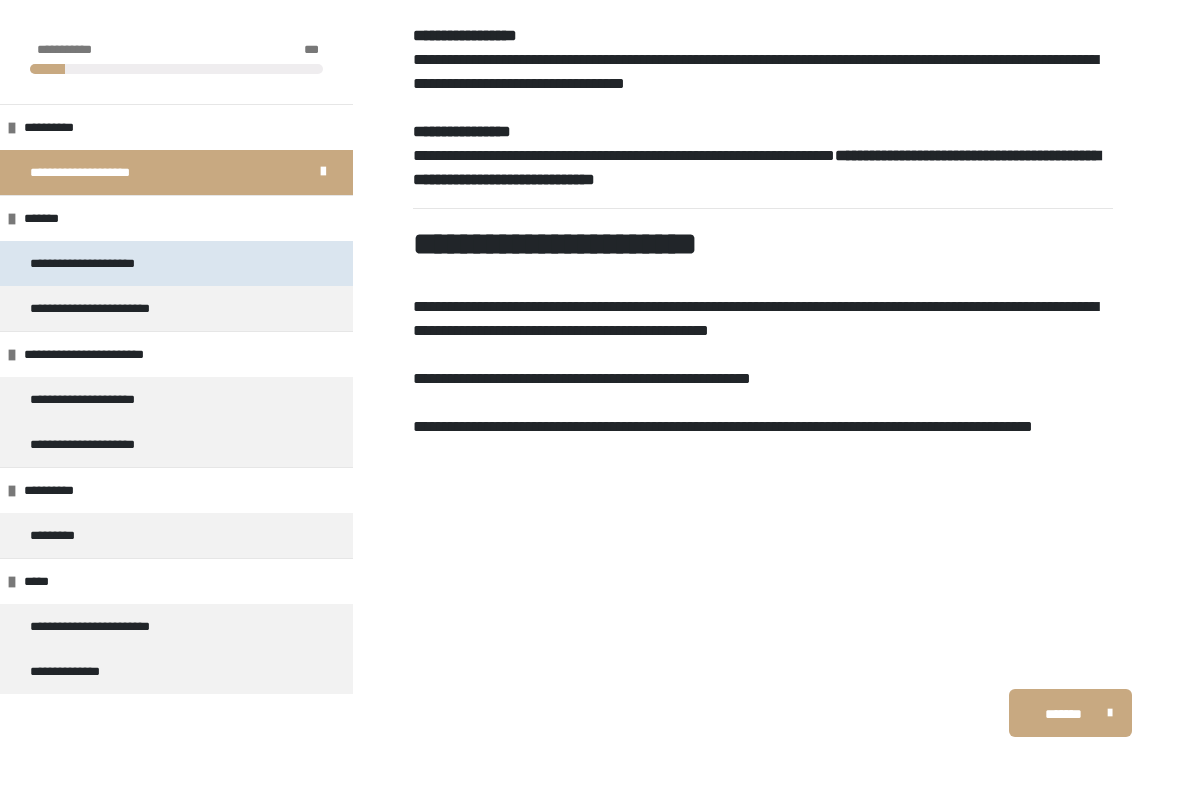 click on "**********" at bounding box center [107, 263] 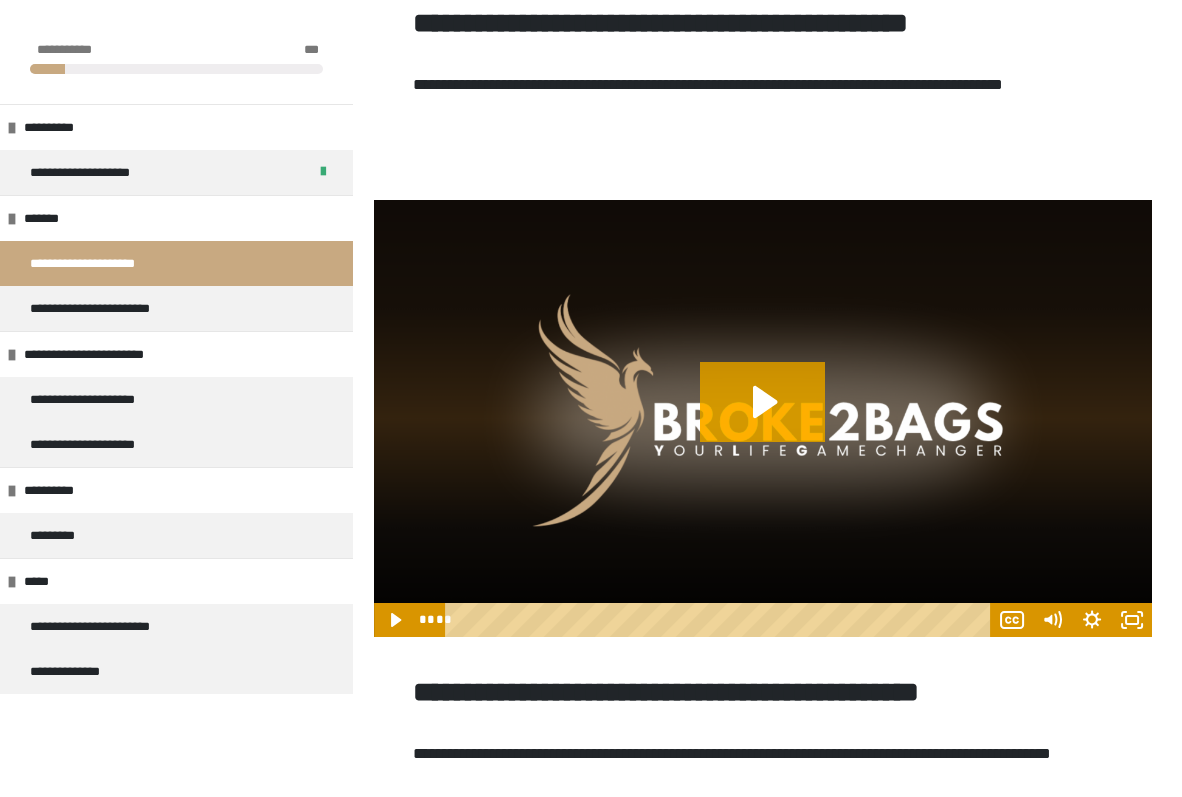 scroll, scrollTop: 2508, scrollLeft: 0, axis: vertical 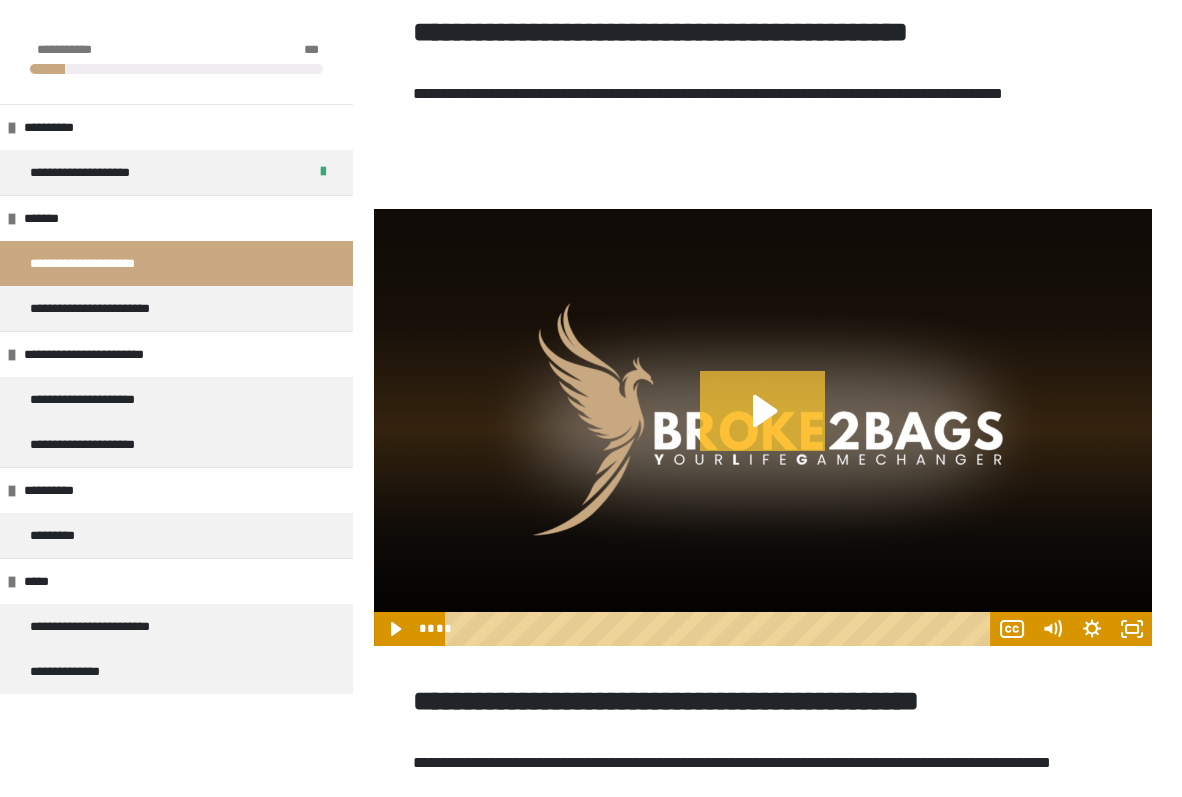 click 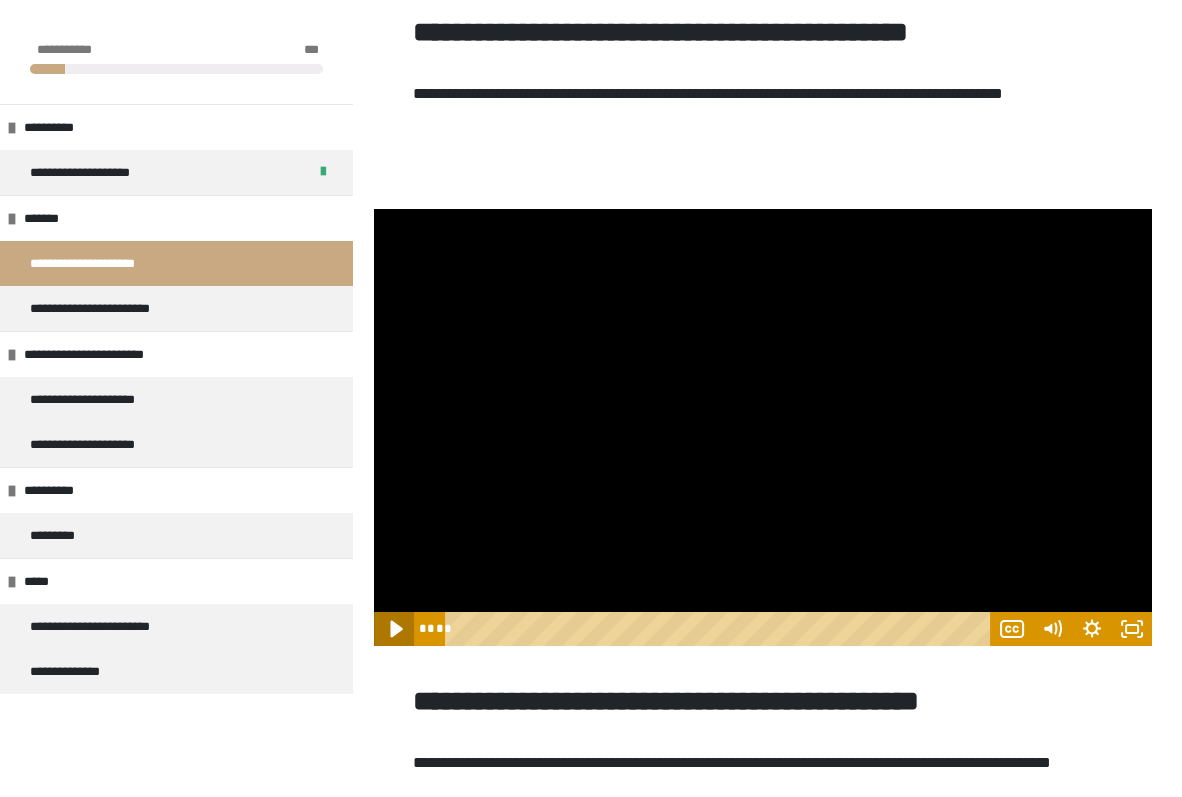 click 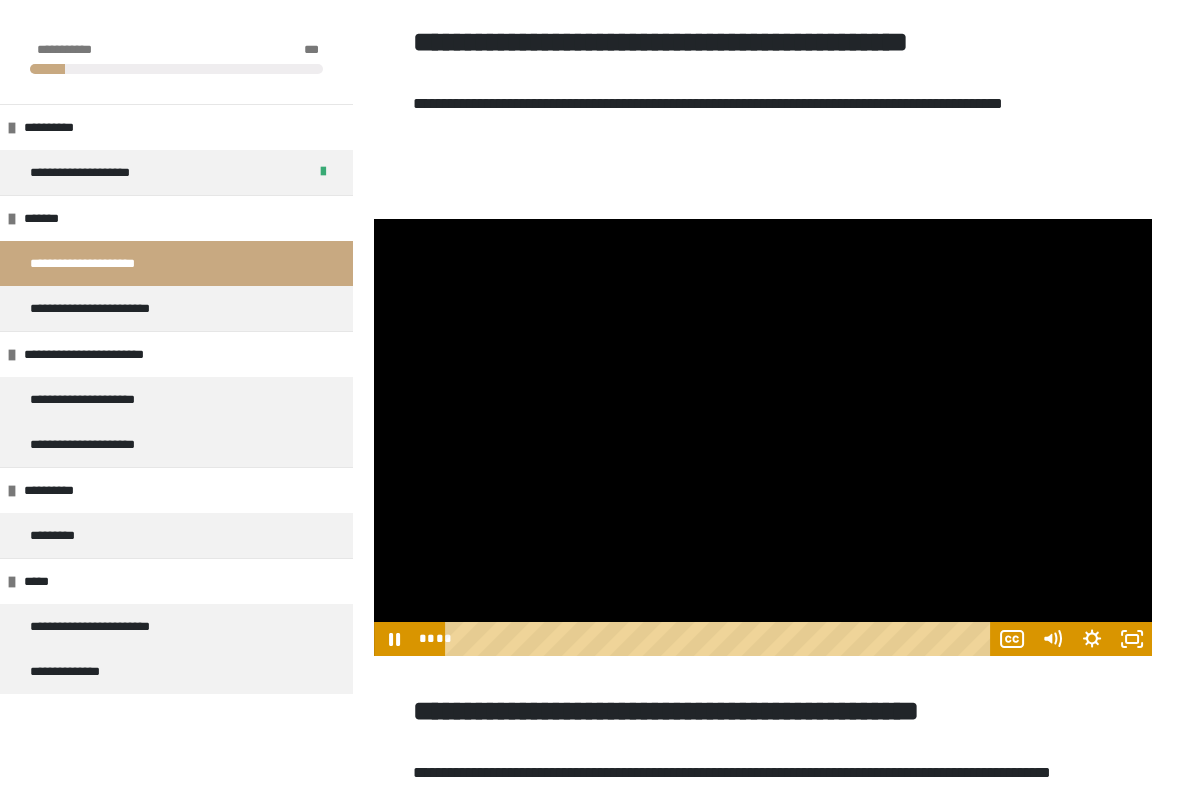 scroll, scrollTop: 2499, scrollLeft: 0, axis: vertical 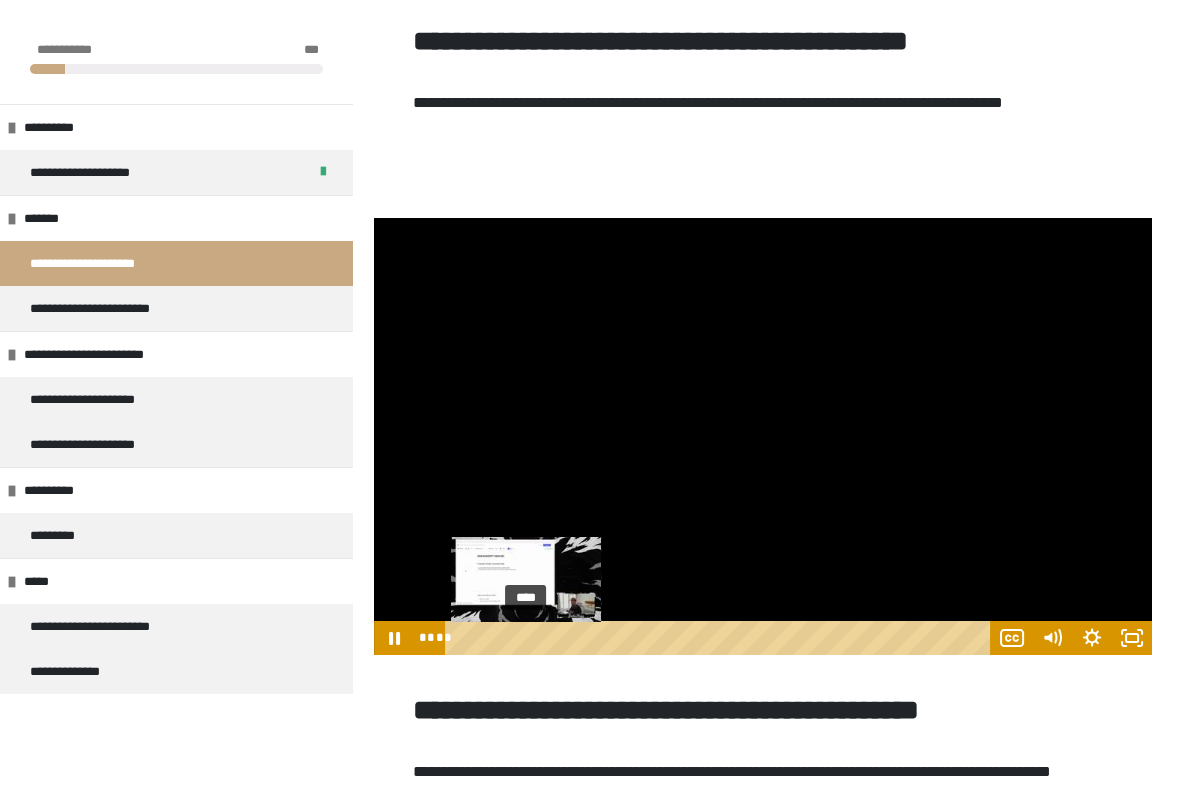 drag, startPoint x: 581, startPoint y: 668, endPoint x: 526, endPoint y: 672, distance: 55.145264 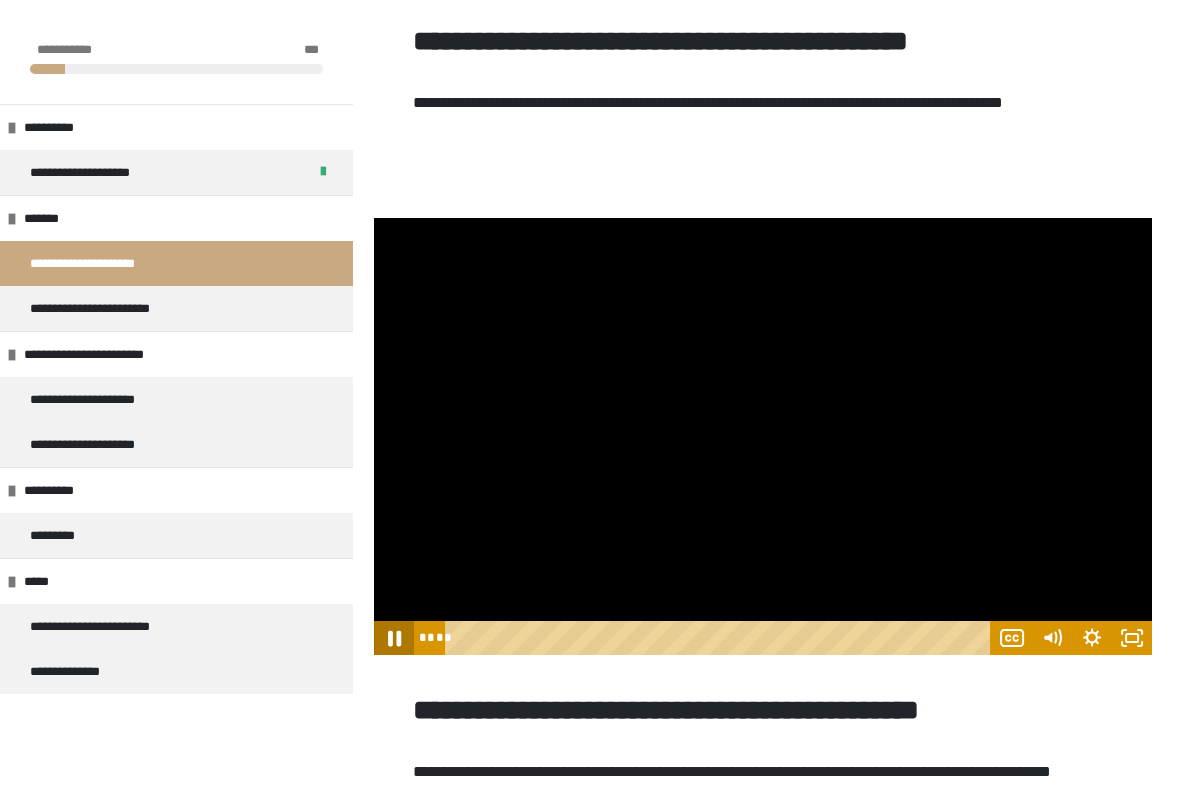 click 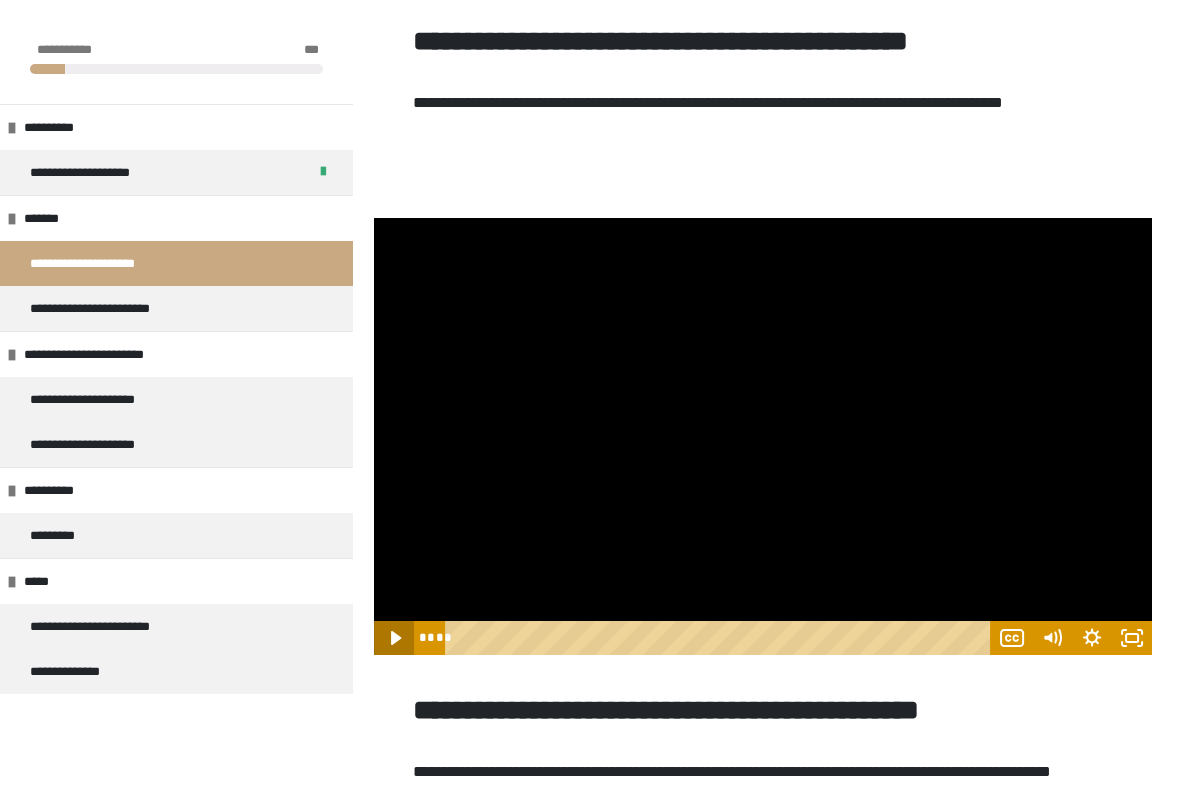 scroll, scrollTop: 2499, scrollLeft: 0, axis: vertical 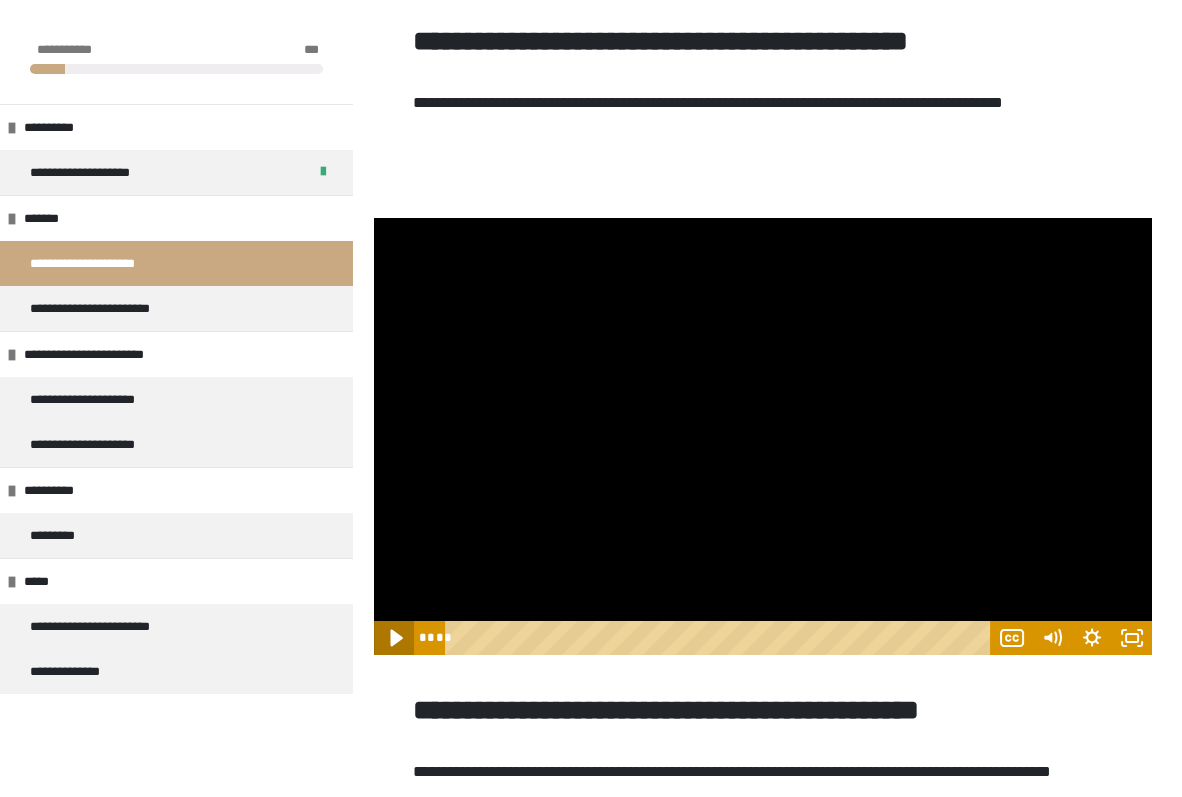 click 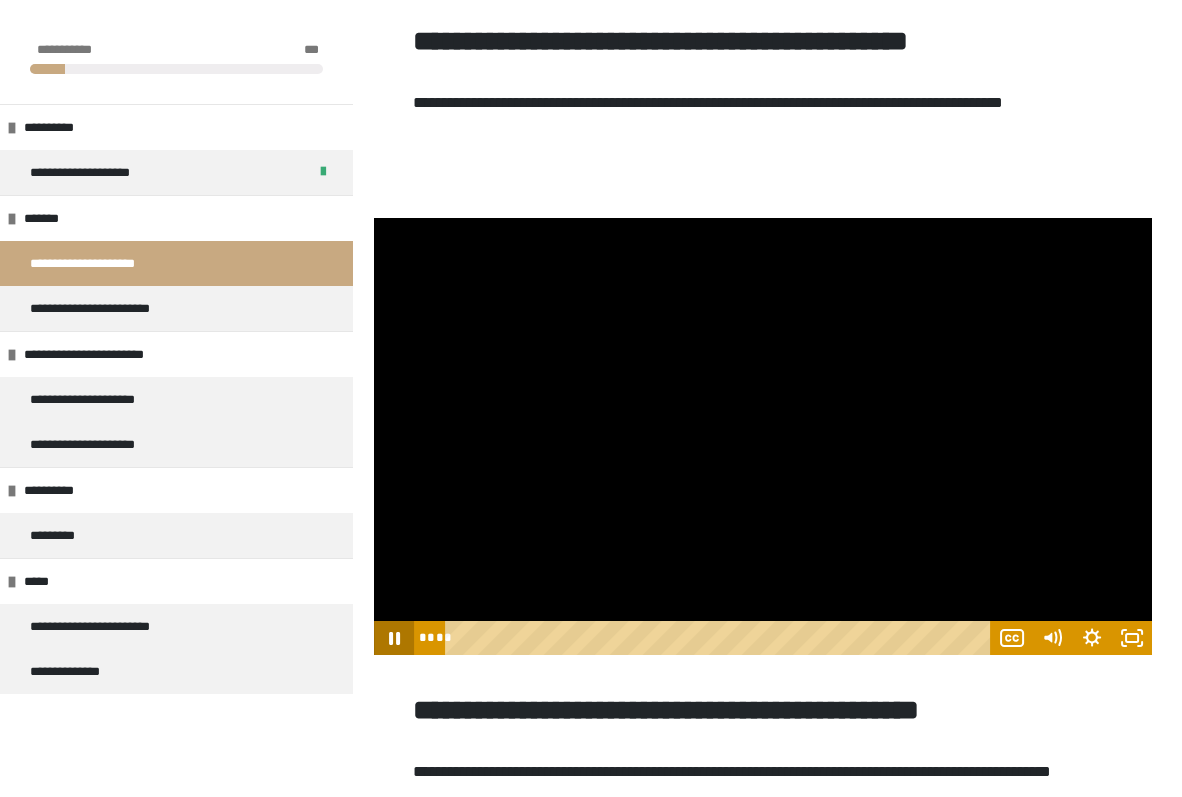 click 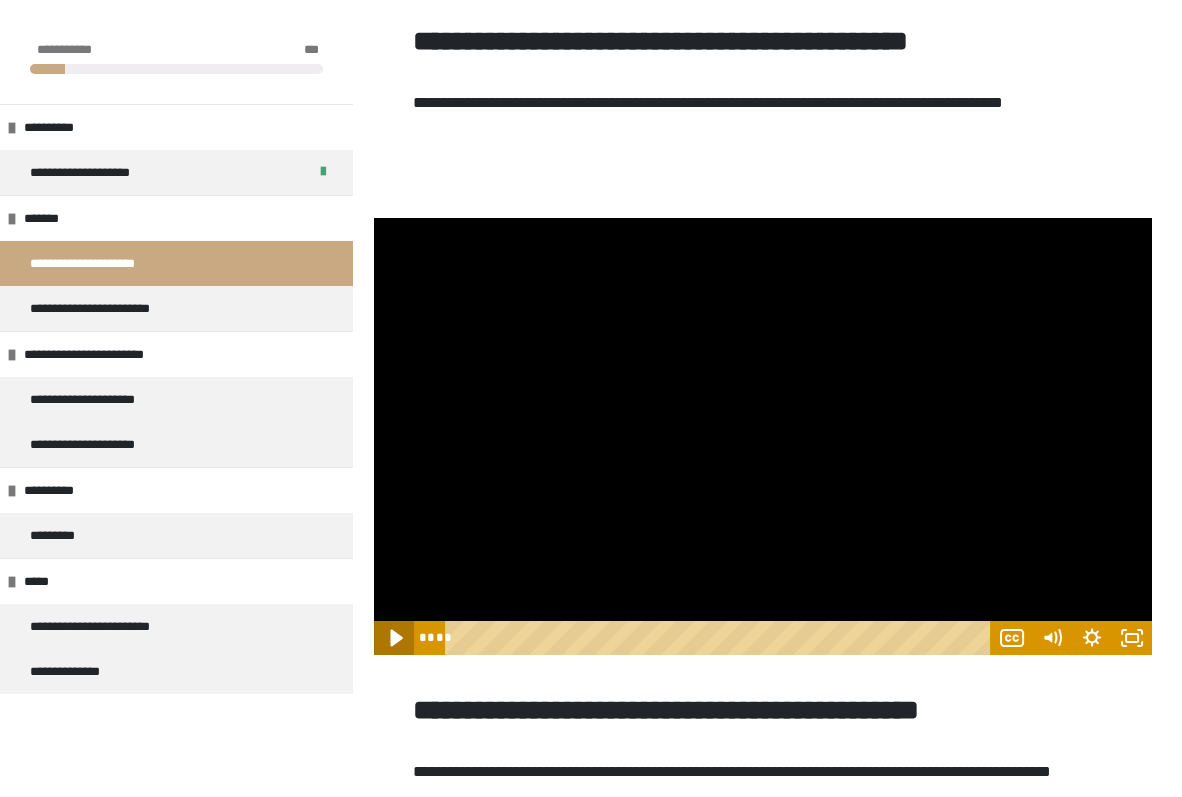 click 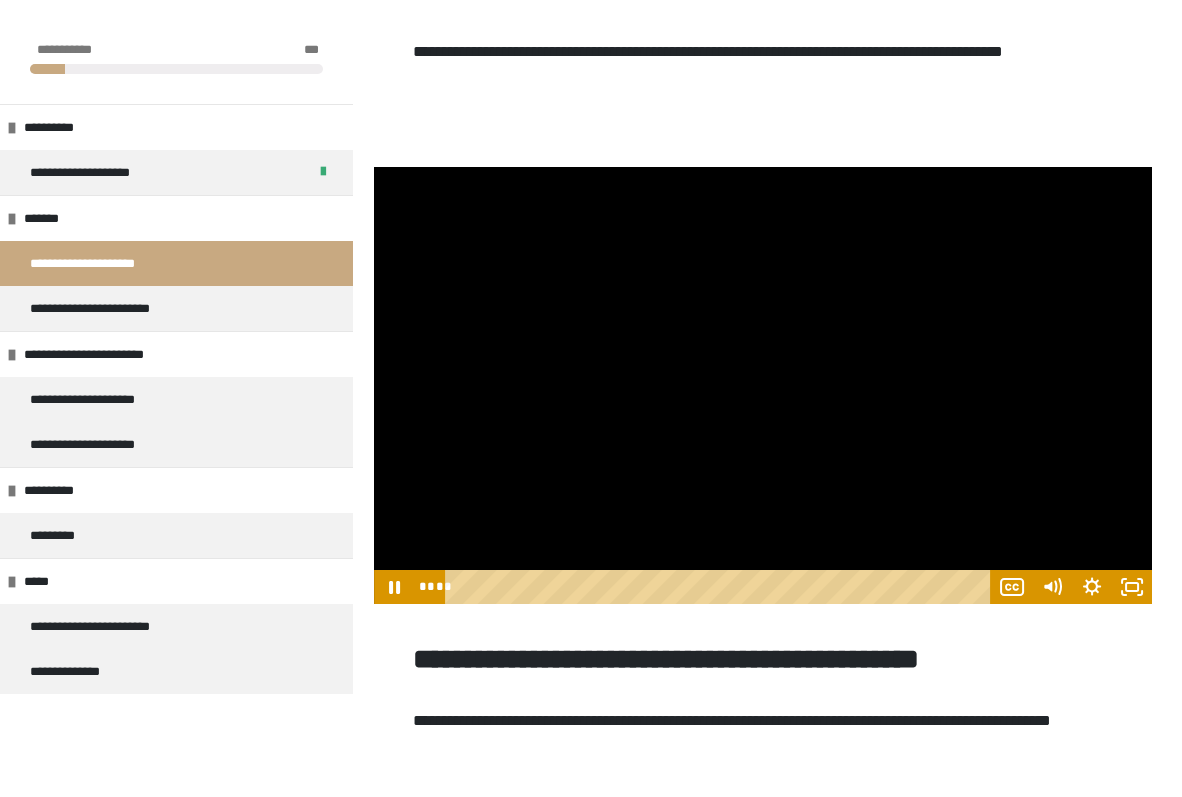 scroll, scrollTop: 2557, scrollLeft: 0, axis: vertical 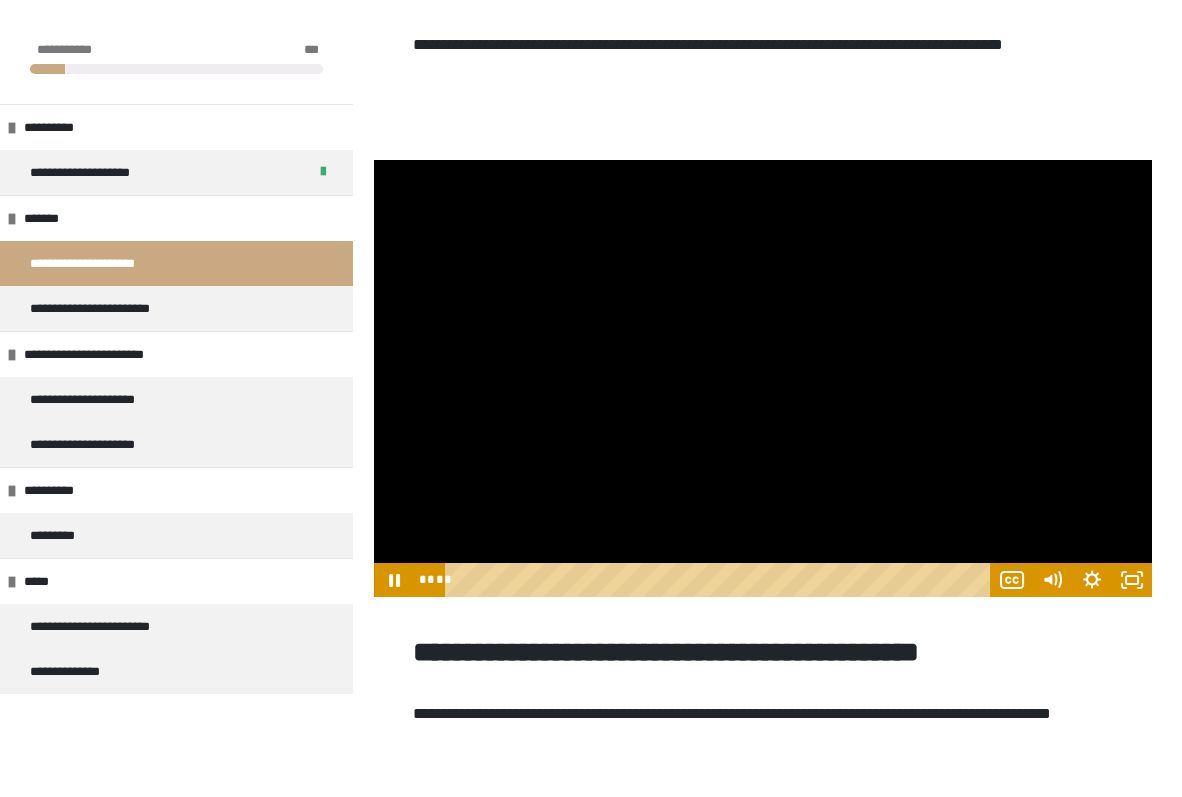 click at bounding box center [763, 379] 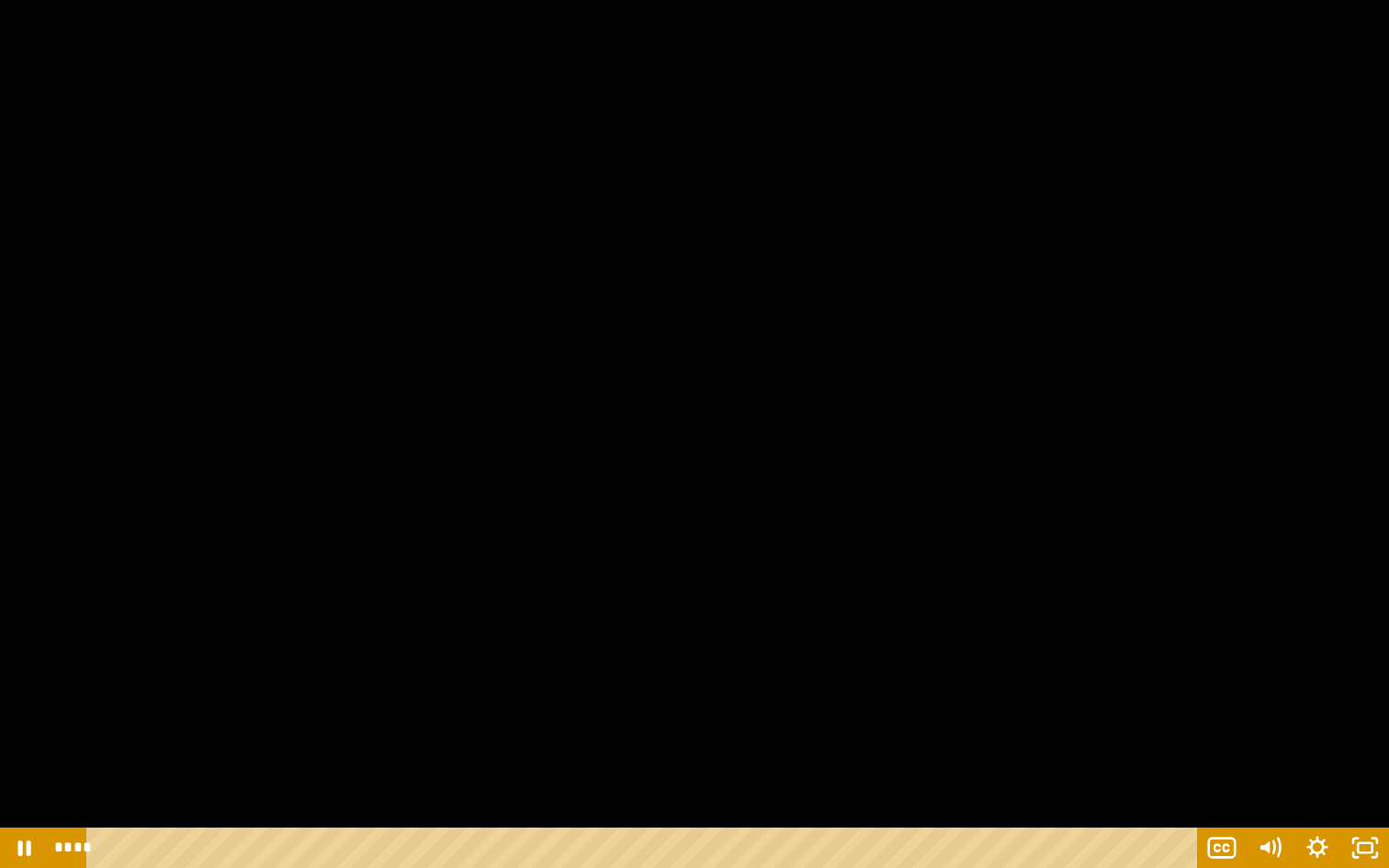 click at bounding box center (694, 434) 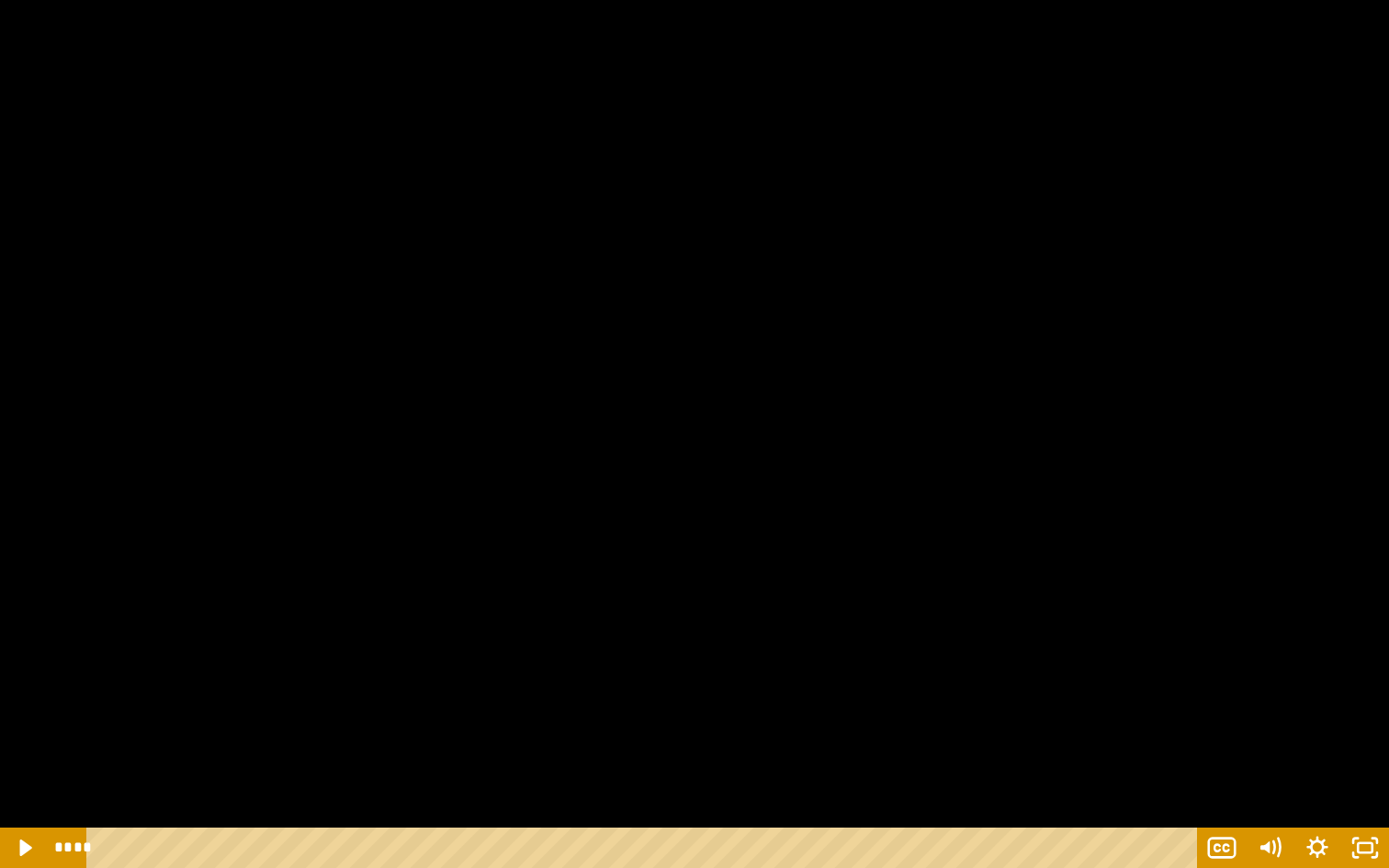 click at bounding box center (694, 434) 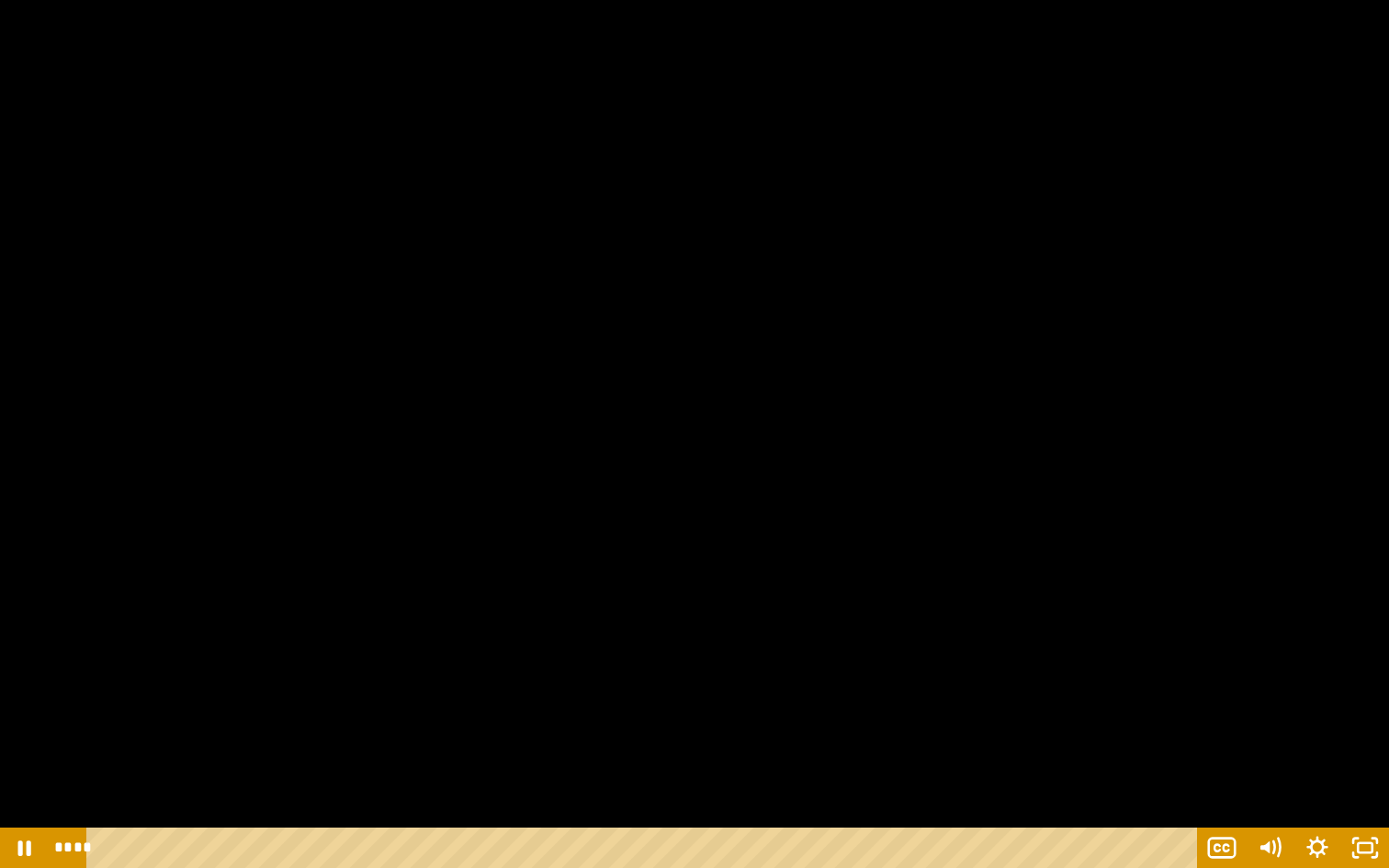 click at bounding box center [694, 434] 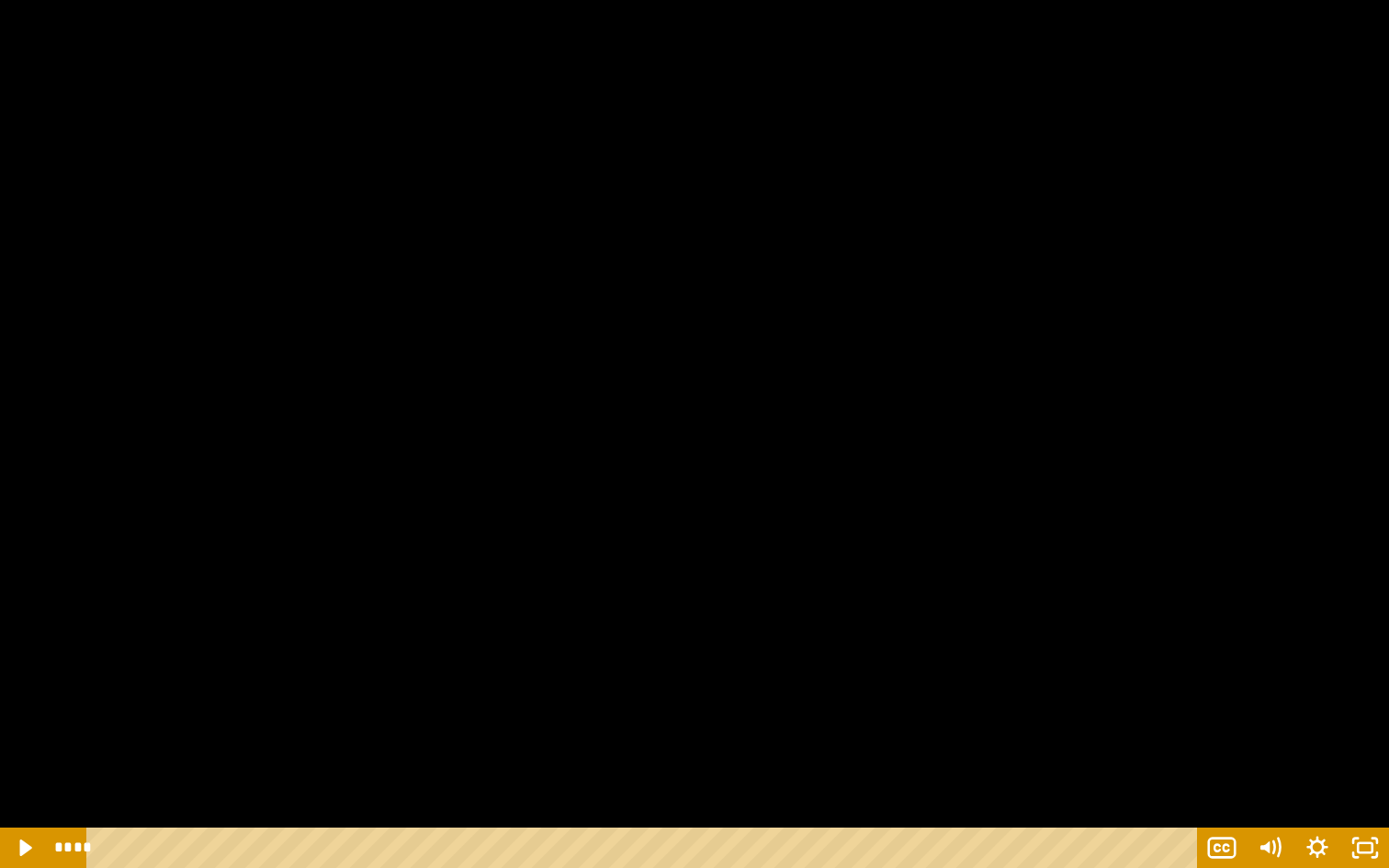 click at bounding box center (694, 434) 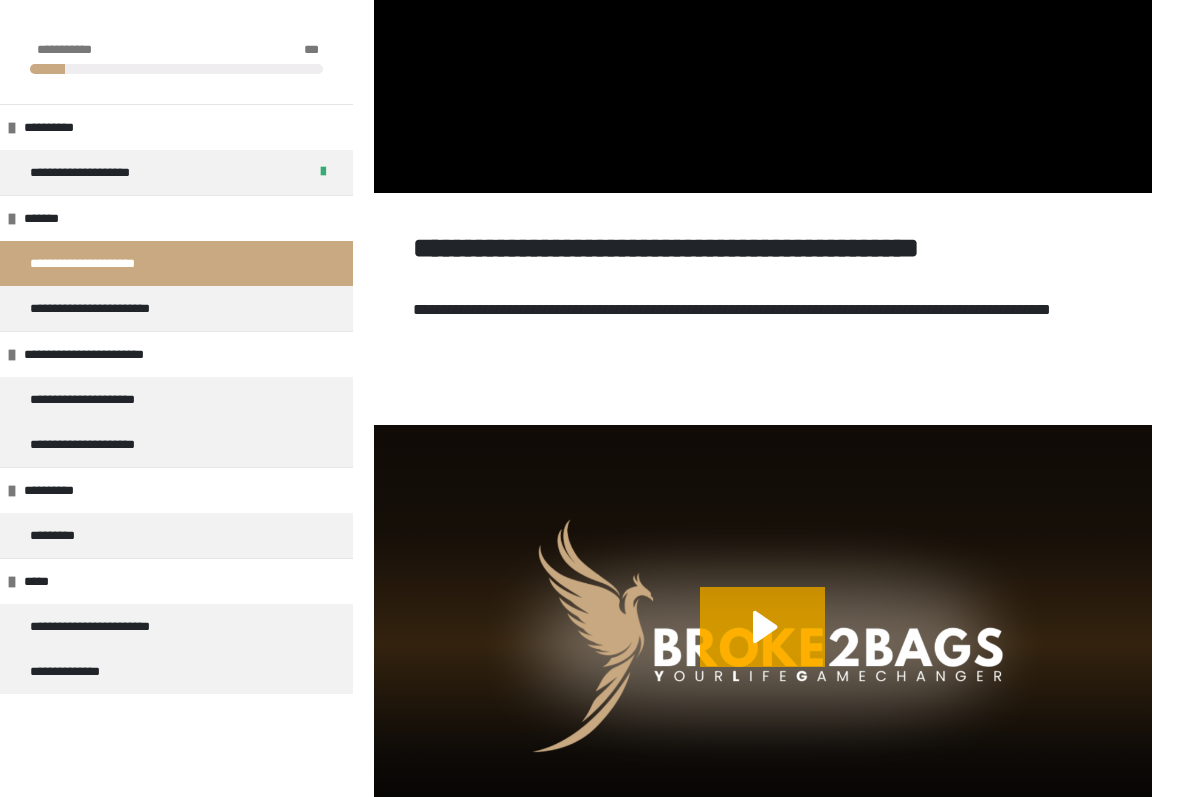 scroll, scrollTop: 2962, scrollLeft: 0, axis: vertical 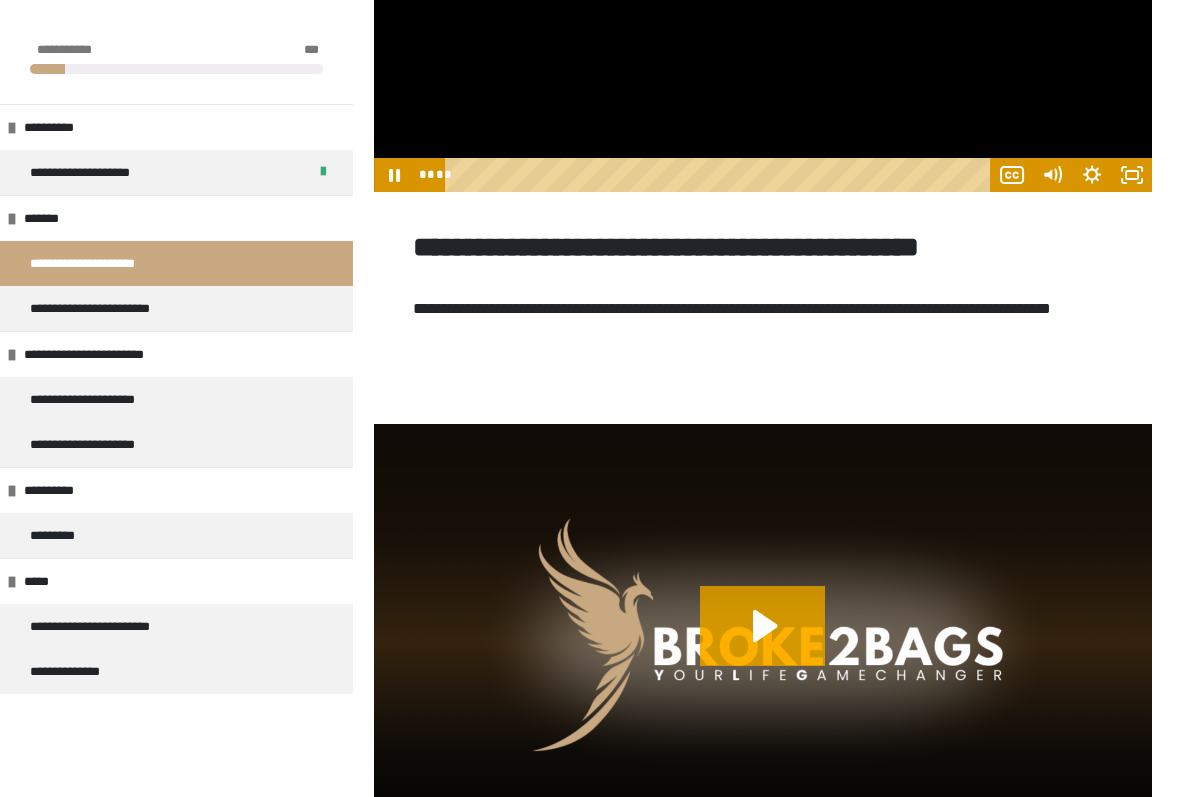 click at bounding box center (763, -26) 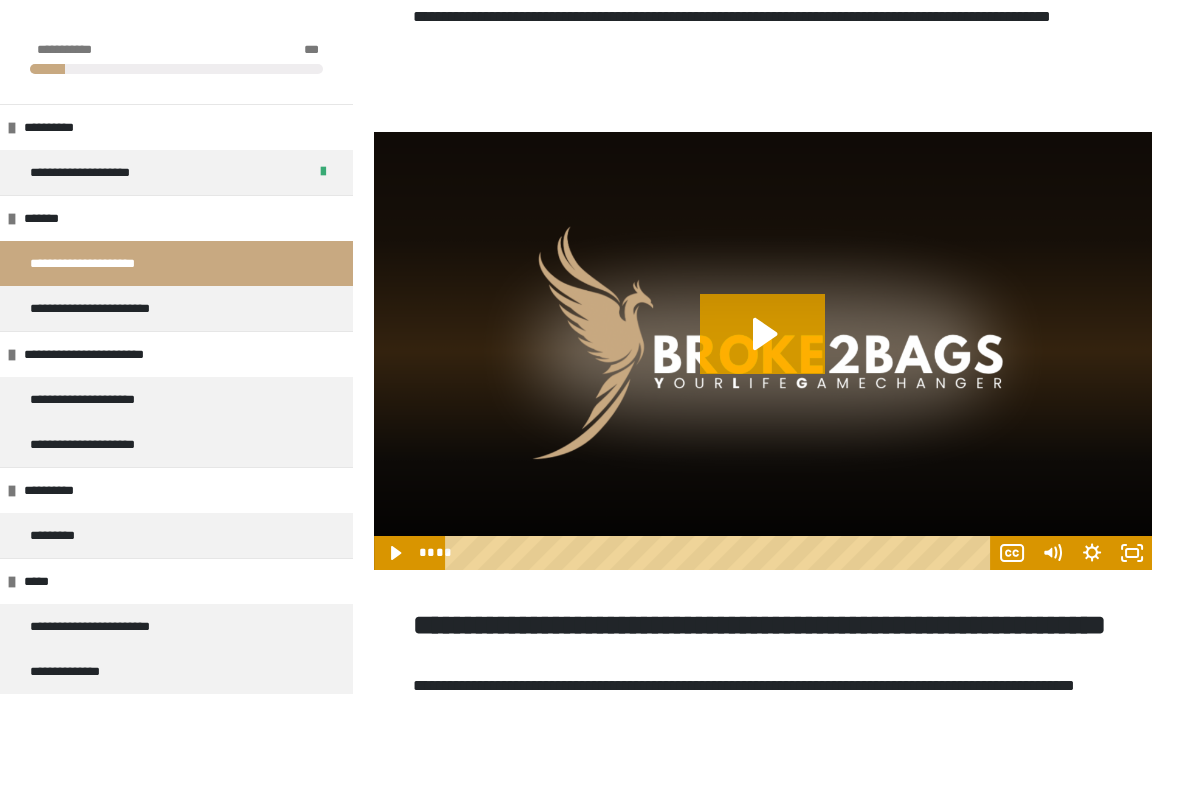 scroll, scrollTop: 3267, scrollLeft: 0, axis: vertical 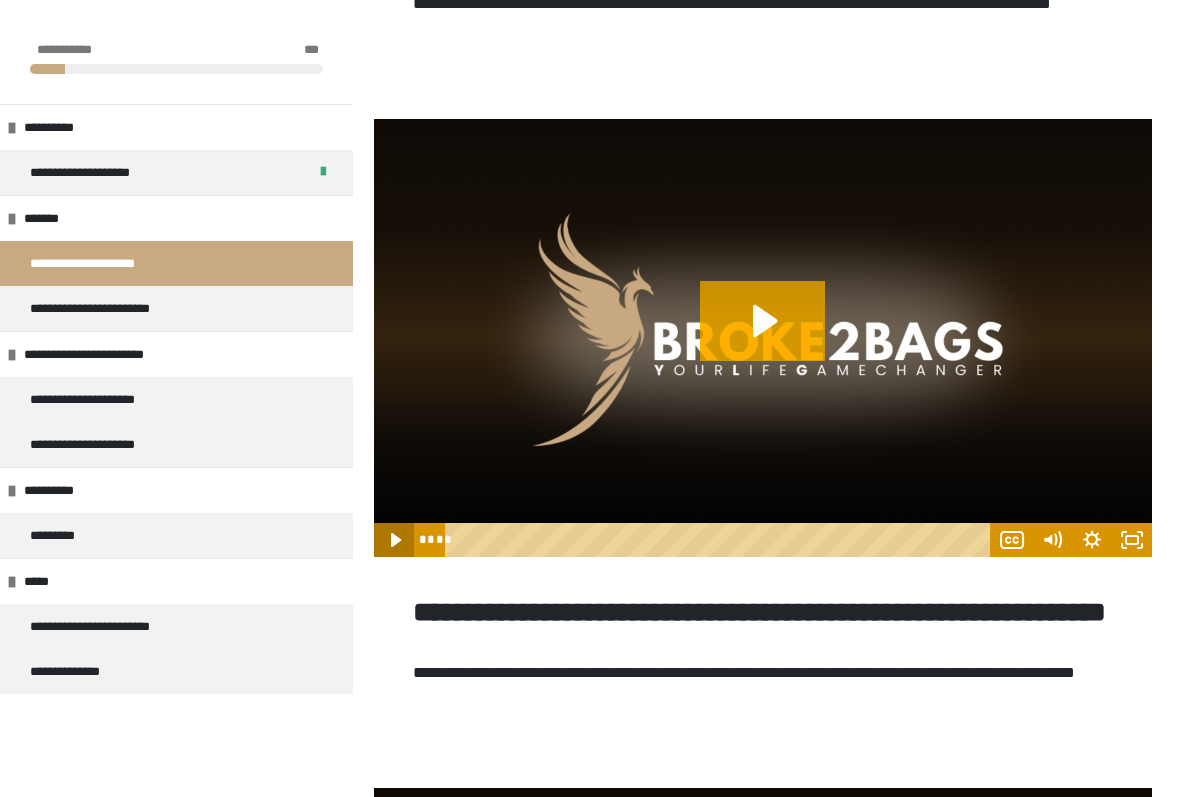 click 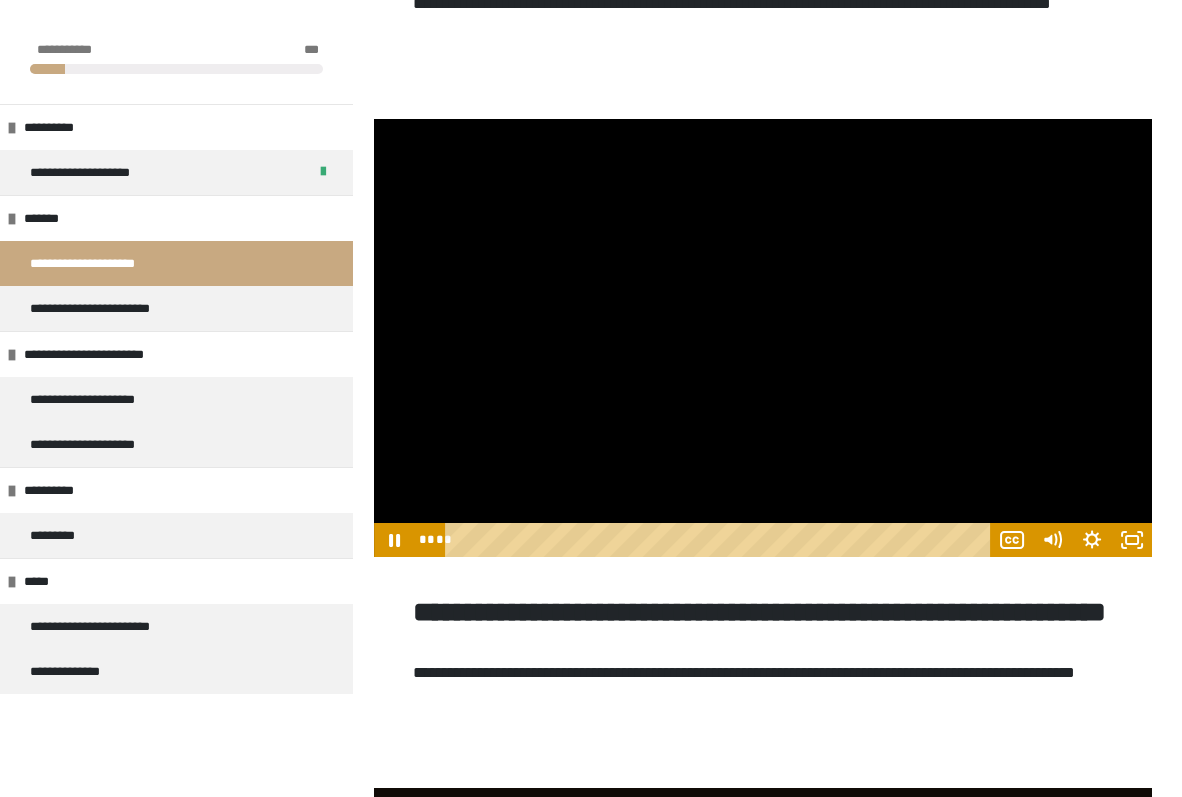 click at bounding box center (763, 338) 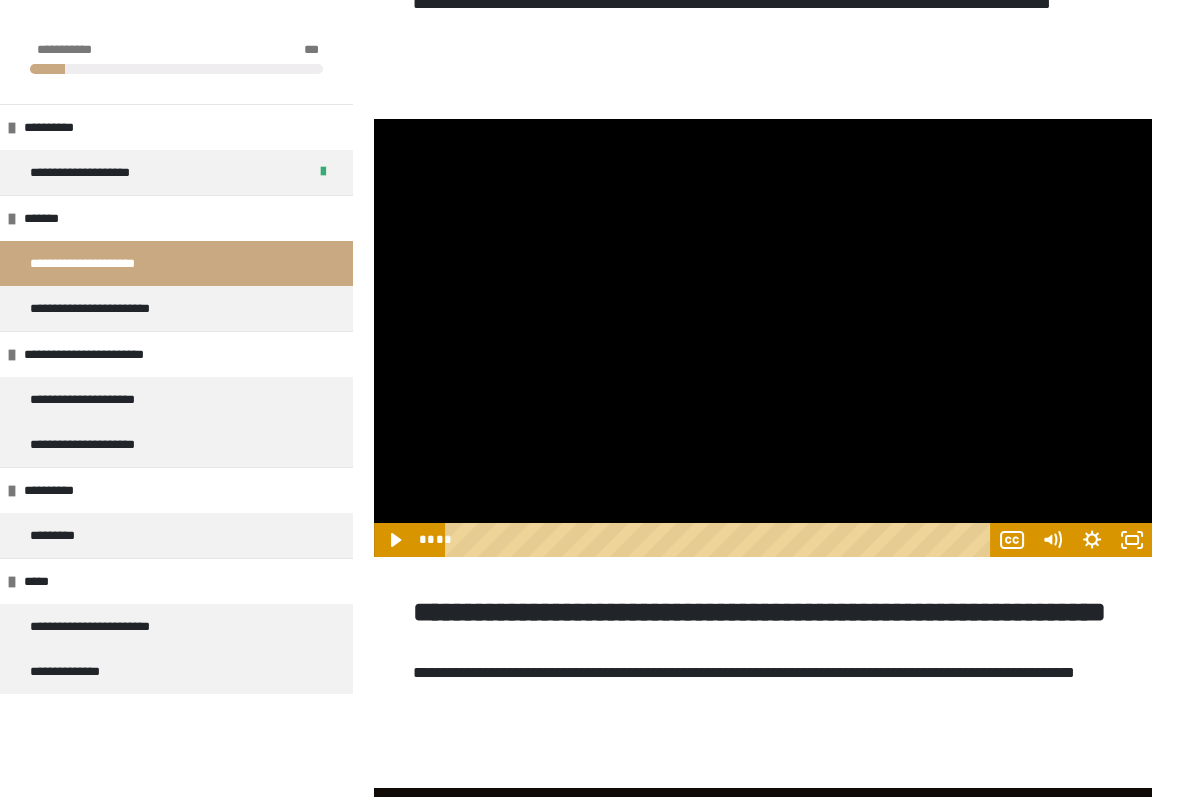 click at bounding box center [763, 338] 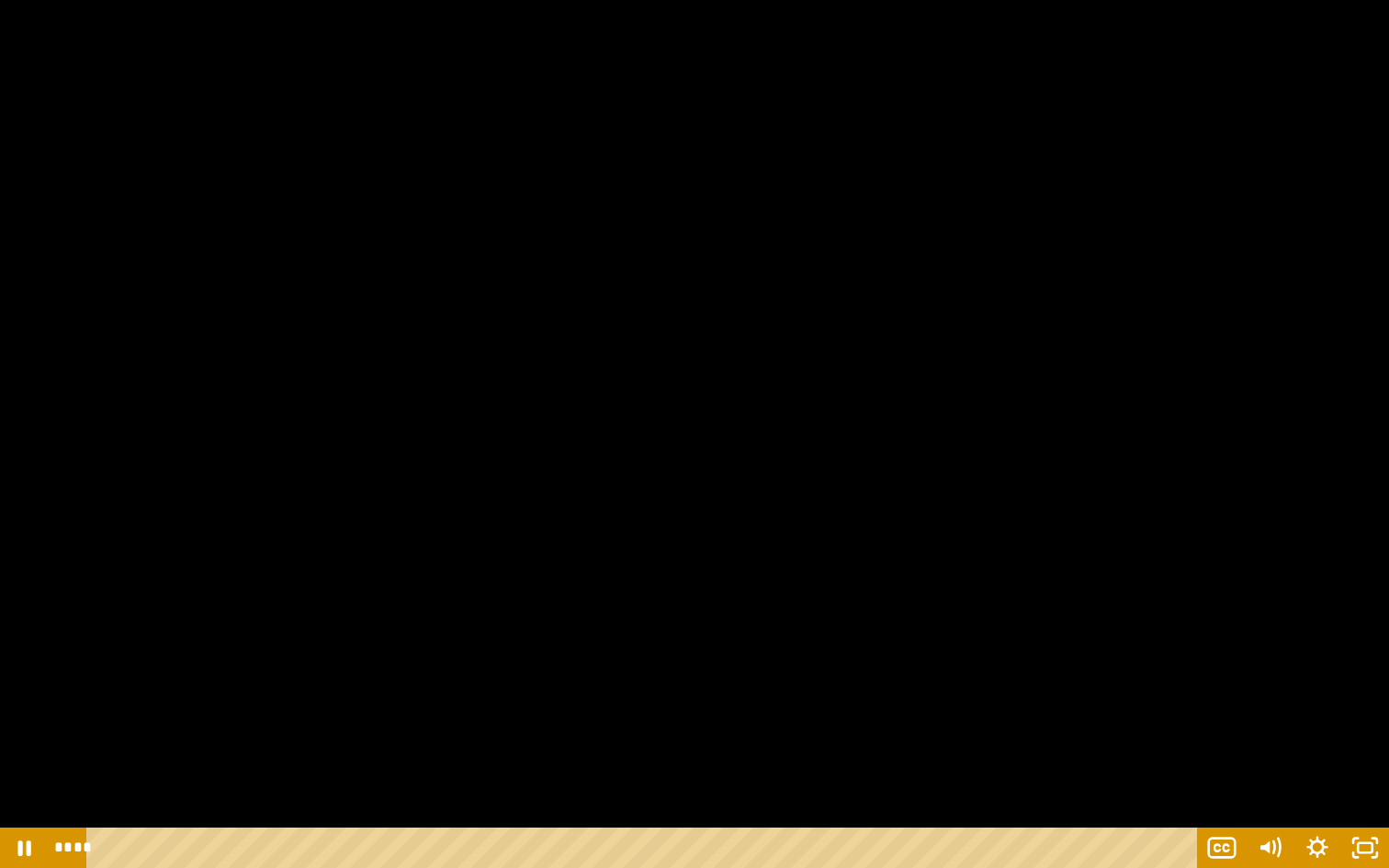 click at bounding box center [694, 434] 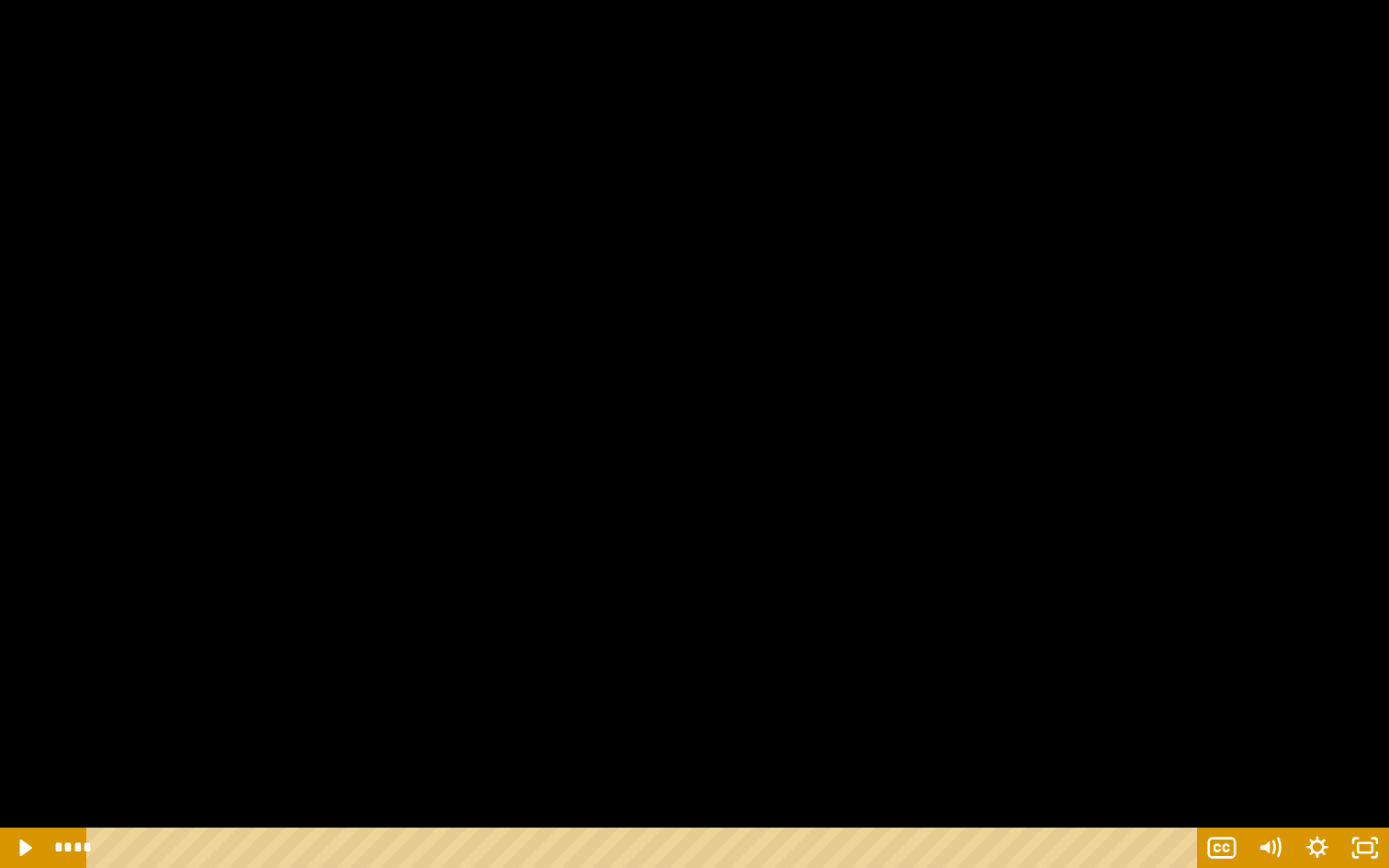 click at bounding box center [694, 434] 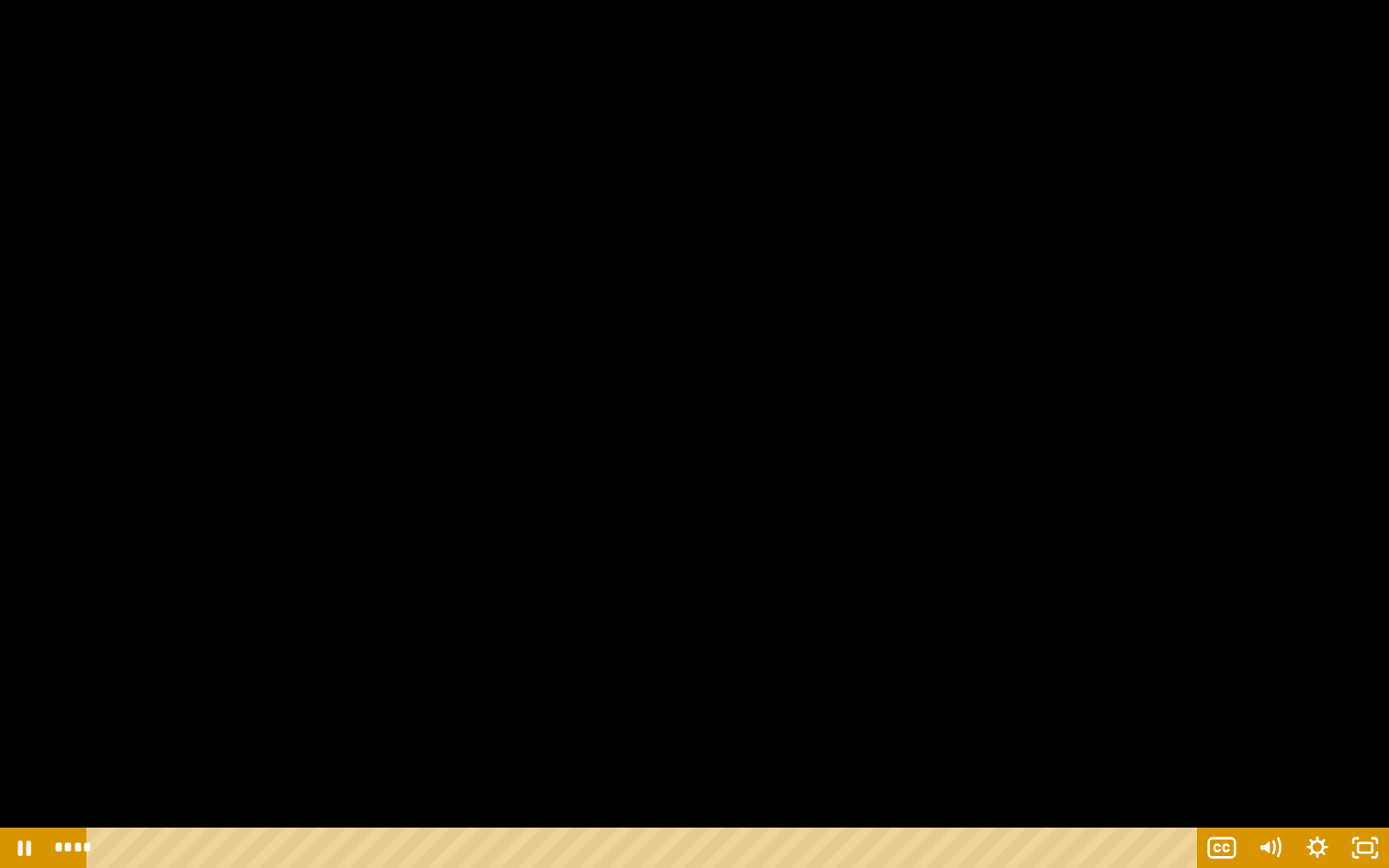 click at bounding box center (694, 434) 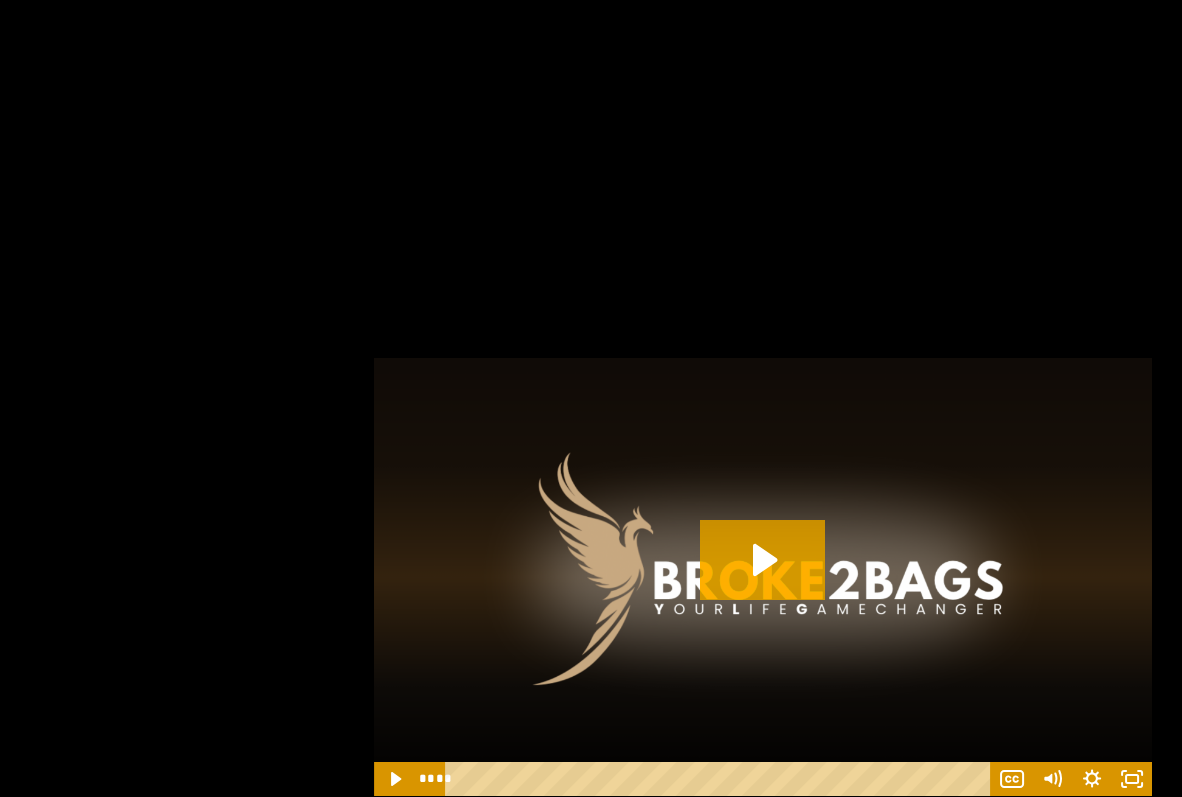 scroll, scrollTop: 3703, scrollLeft: 0, axis: vertical 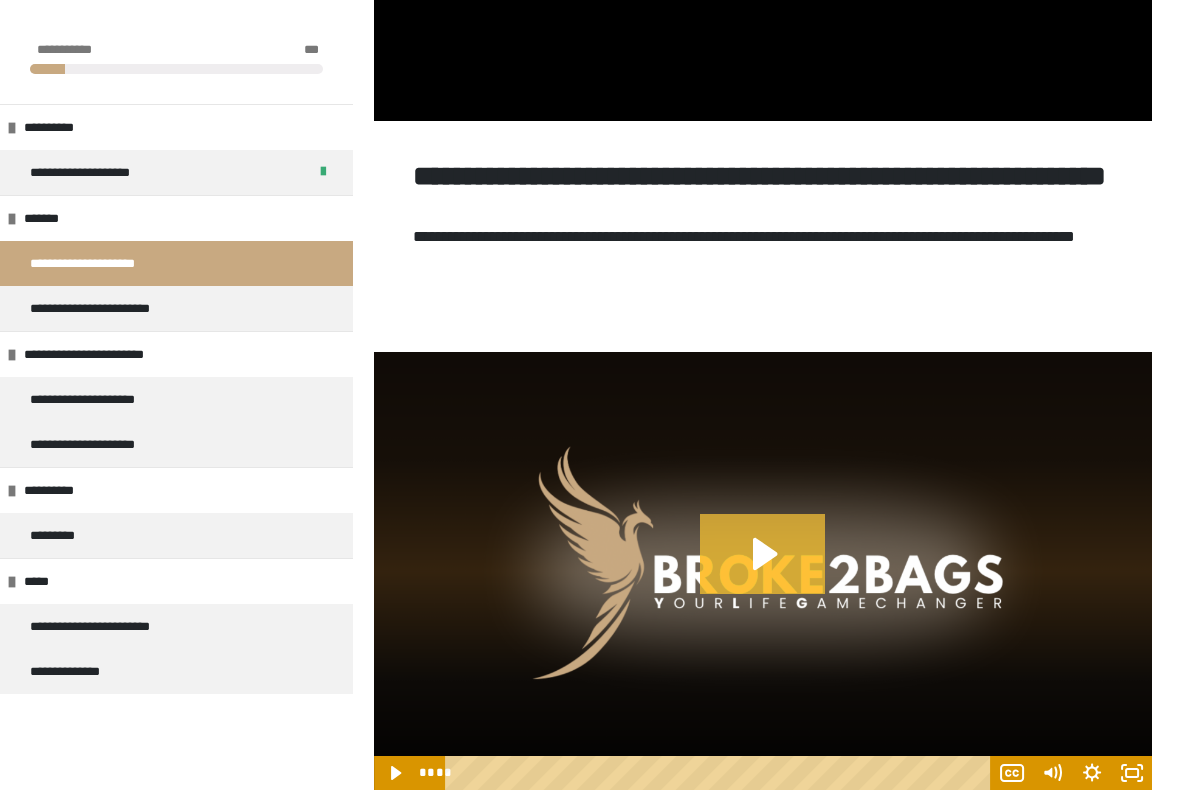 click 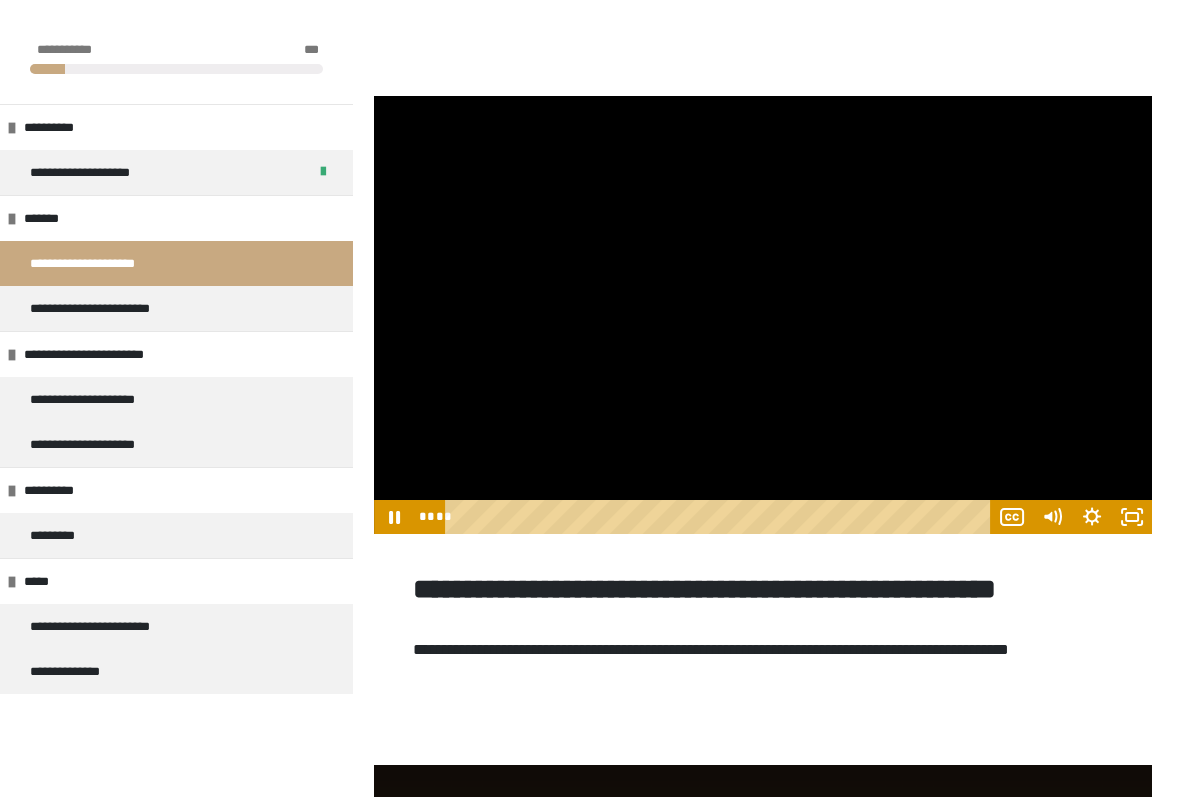 scroll, scrollTop: 3961, scrollLeft: 0, axis: vertical 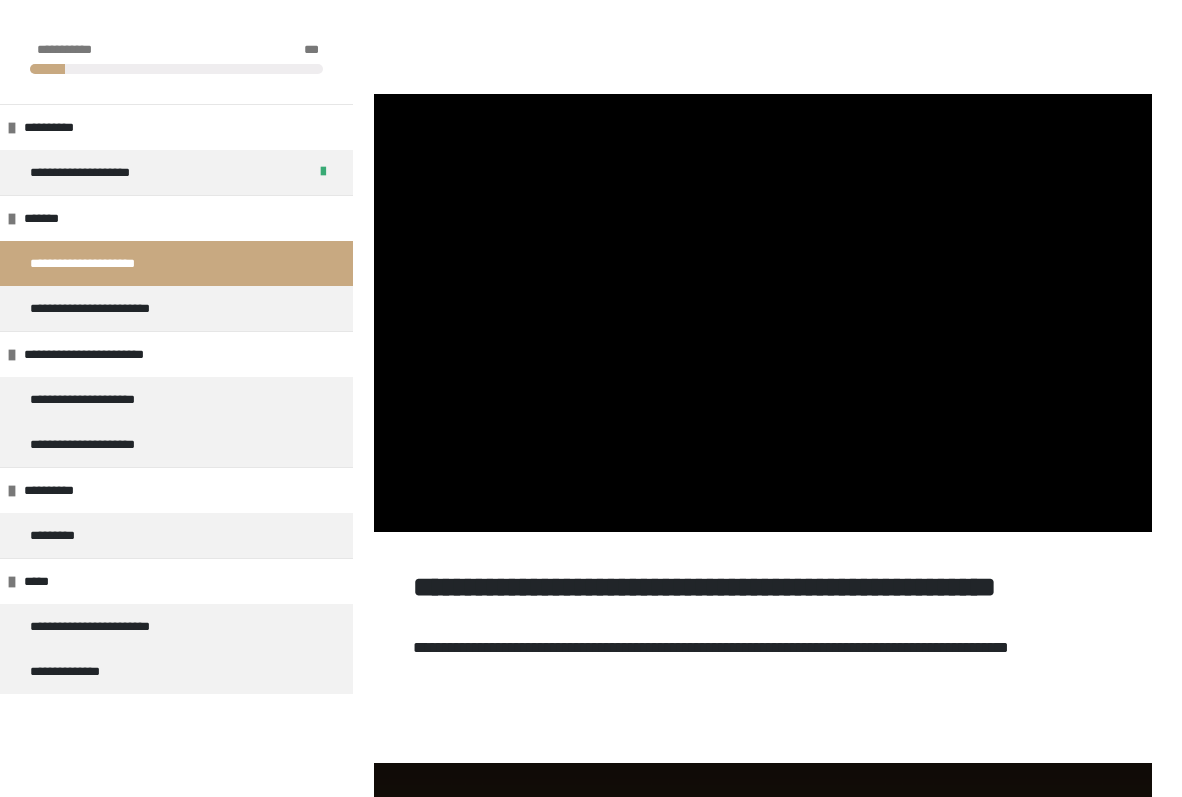 click at bounding box center [763, 313] 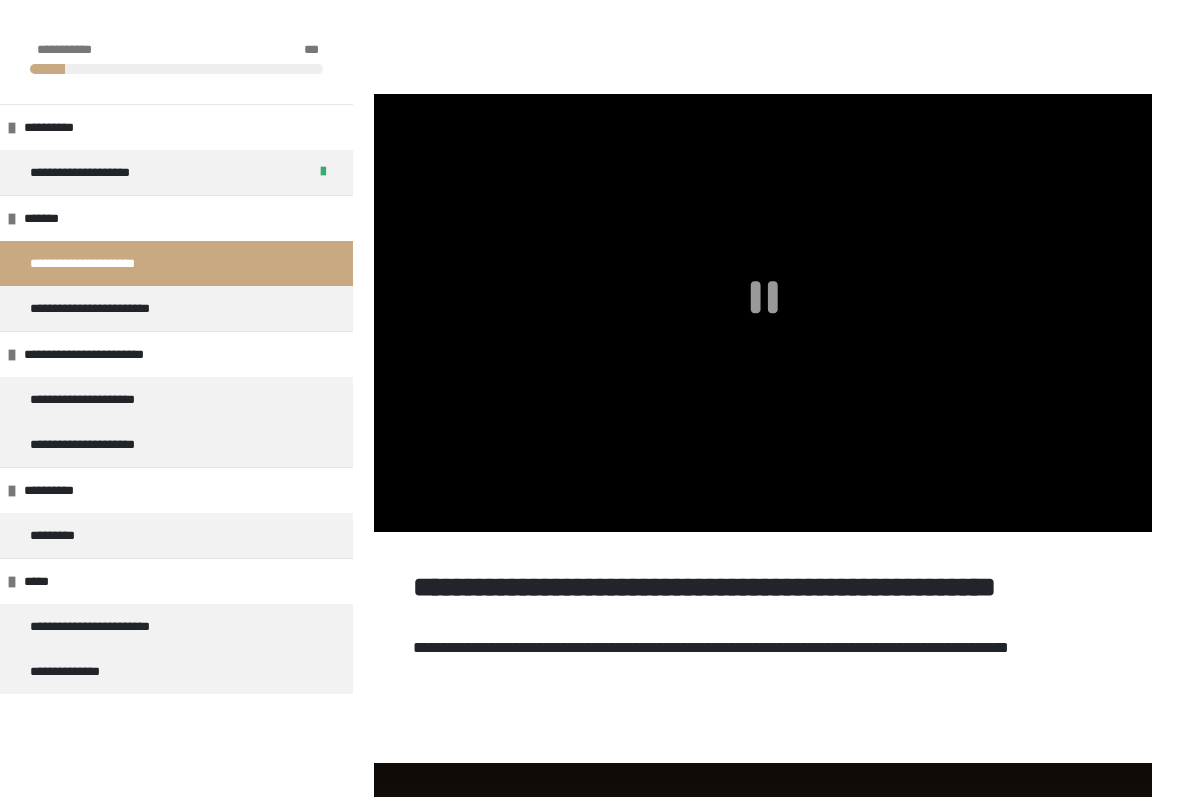 click at bounding box center (763, 313) 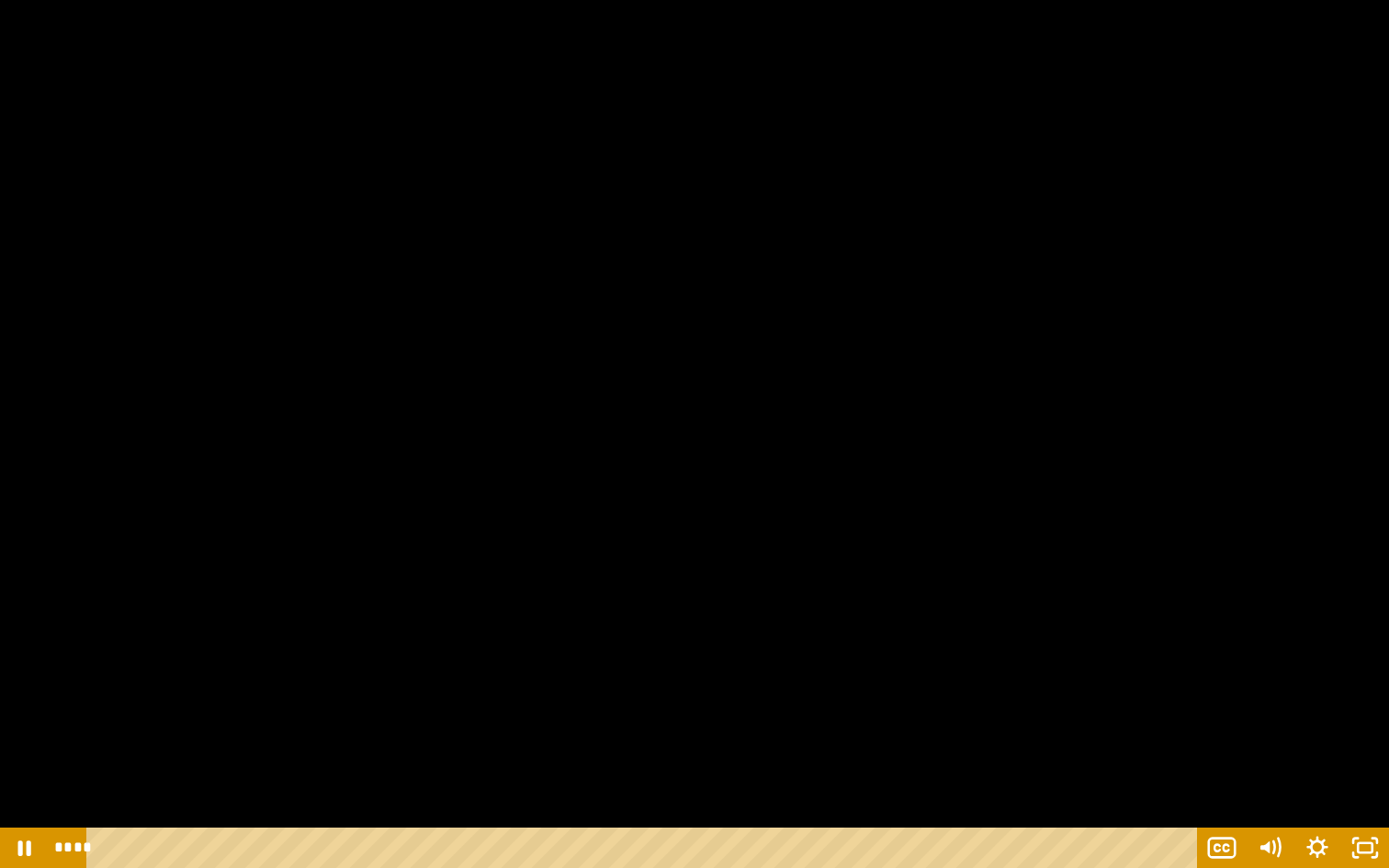 click at bounding box center [694, 434] 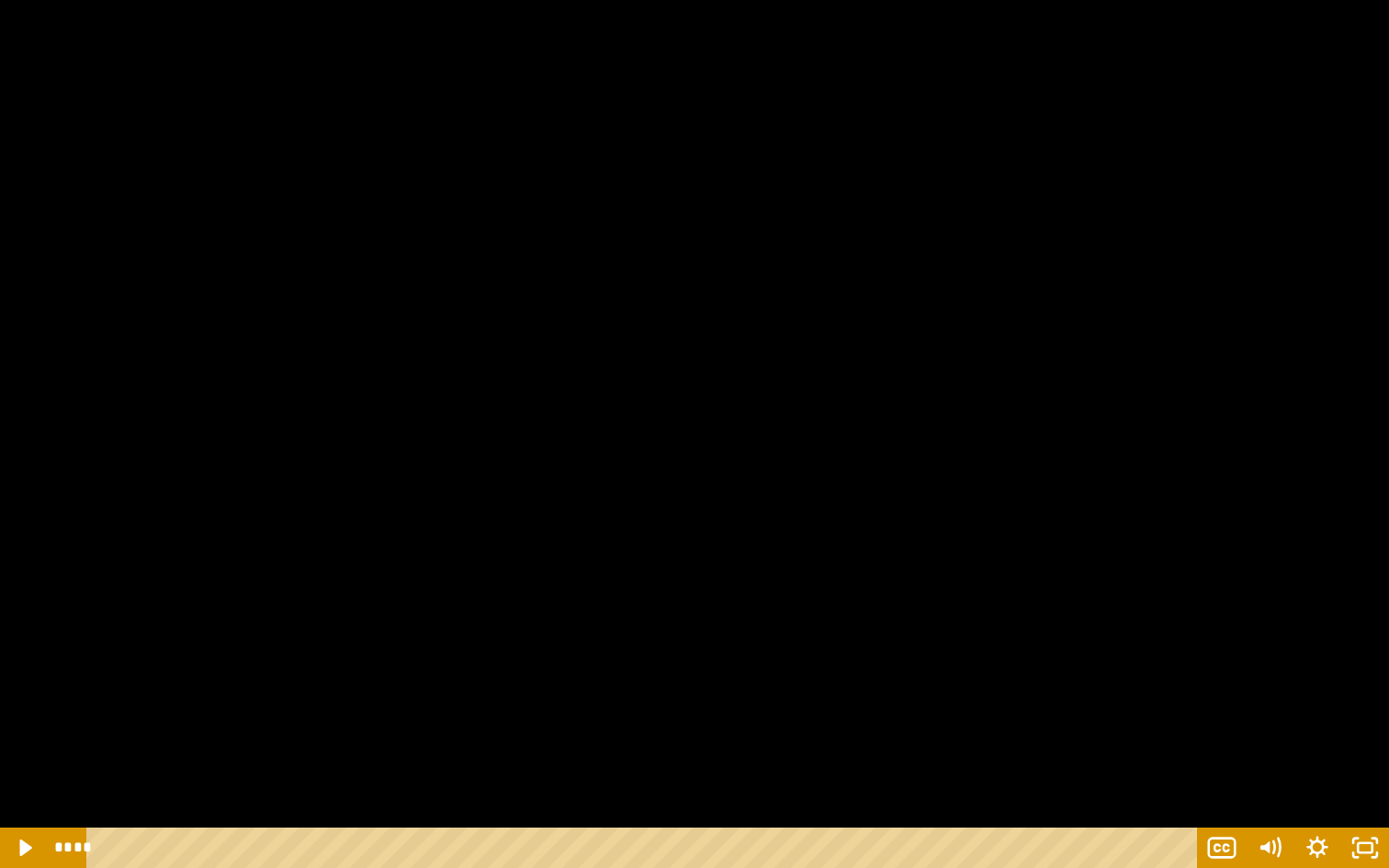 click at bounding box center (694, 434) 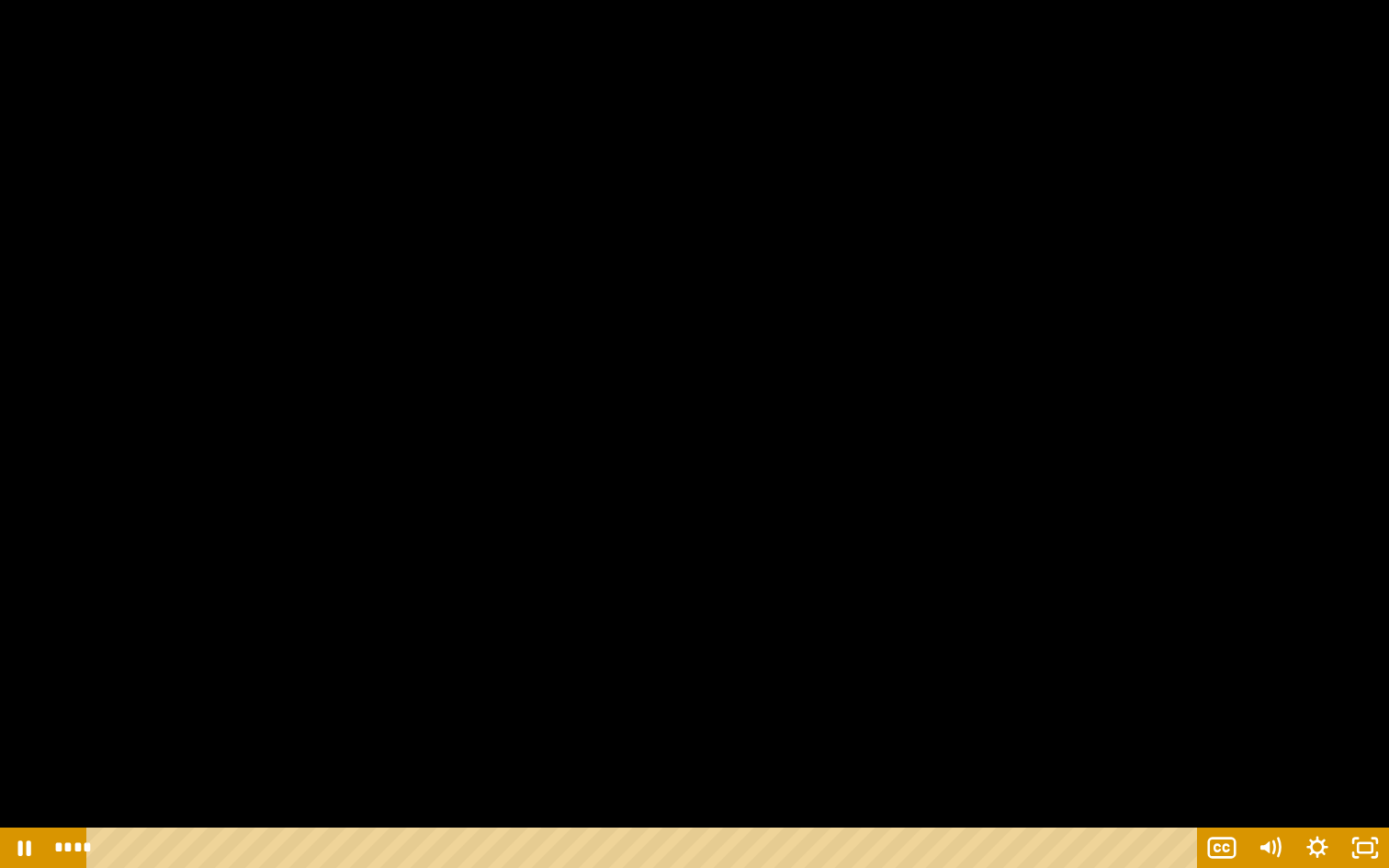 click at bounding box center [694, 434] 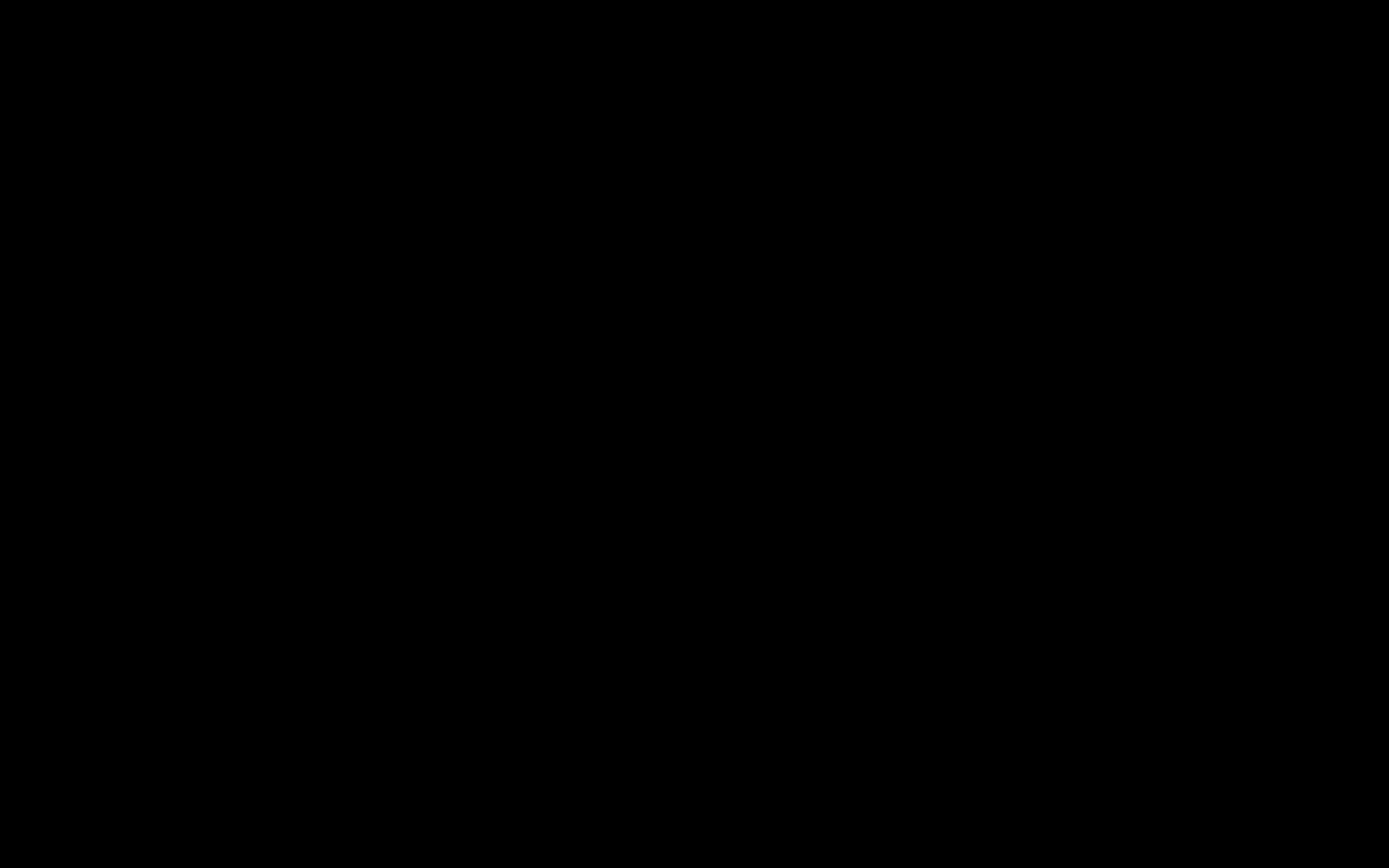 drag, startPoint x: 597, startPoint y: 388, endPoint x: 672, endPoint y: 420, distance: 81.541401 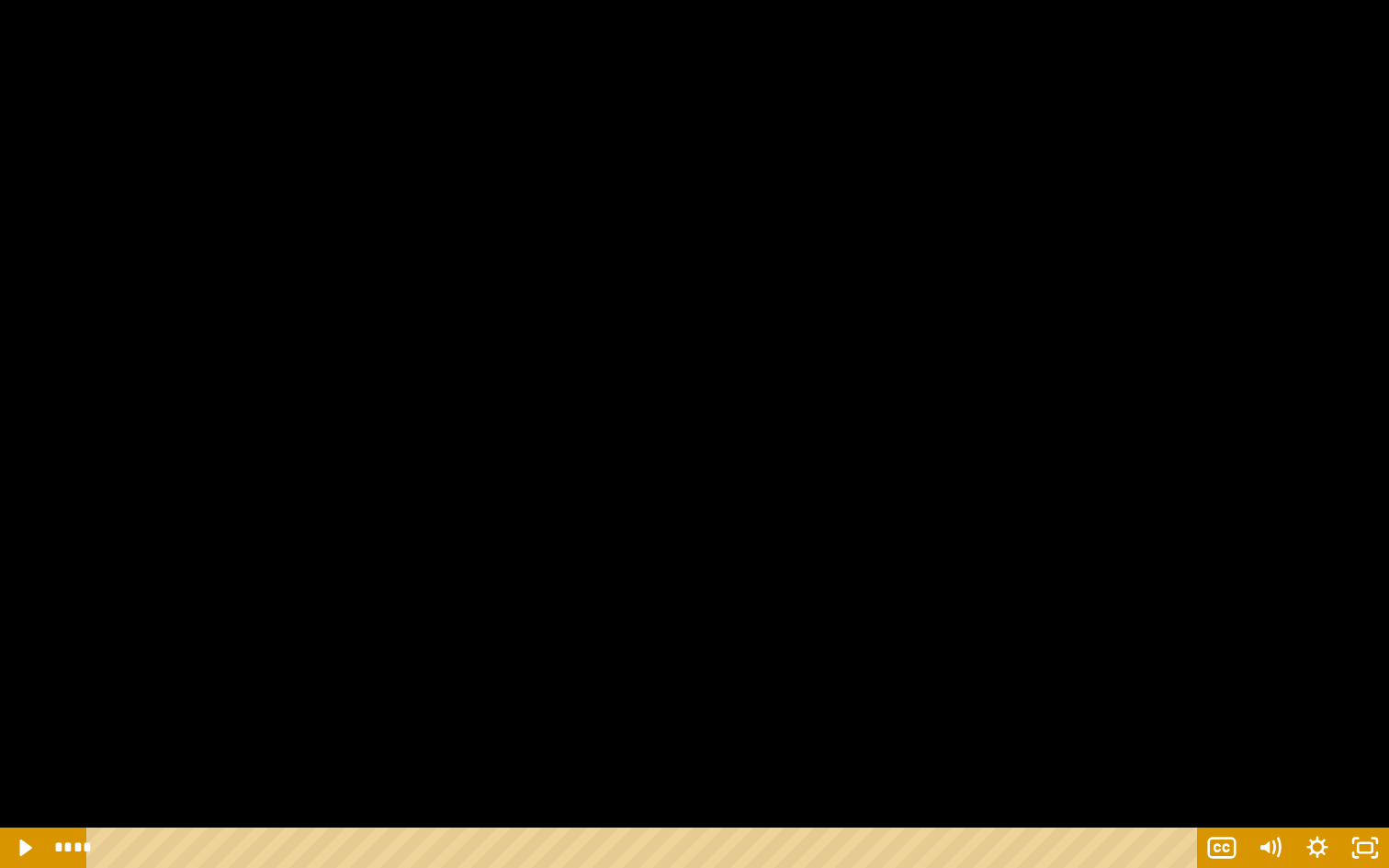 click at bounding box center [694, 434] 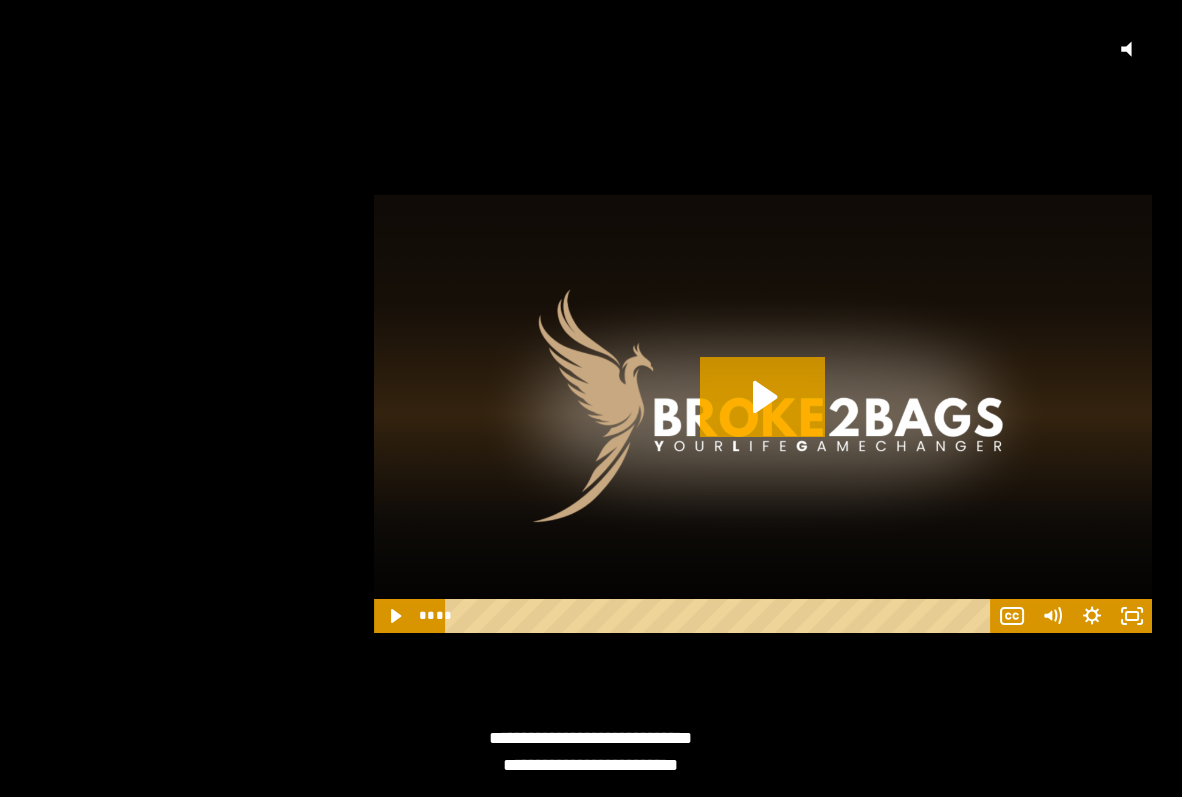 scroll, scrollTop: 4533, scrollLeft: 0, axis: vertical 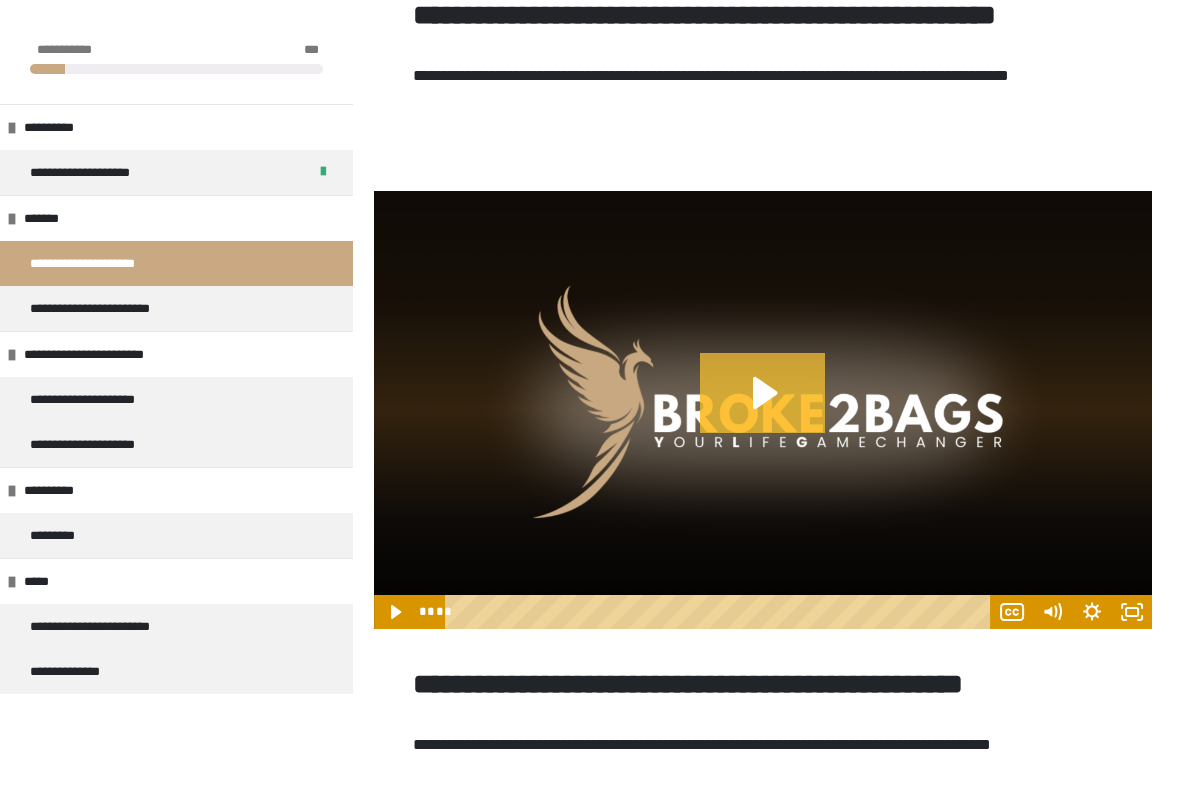 click 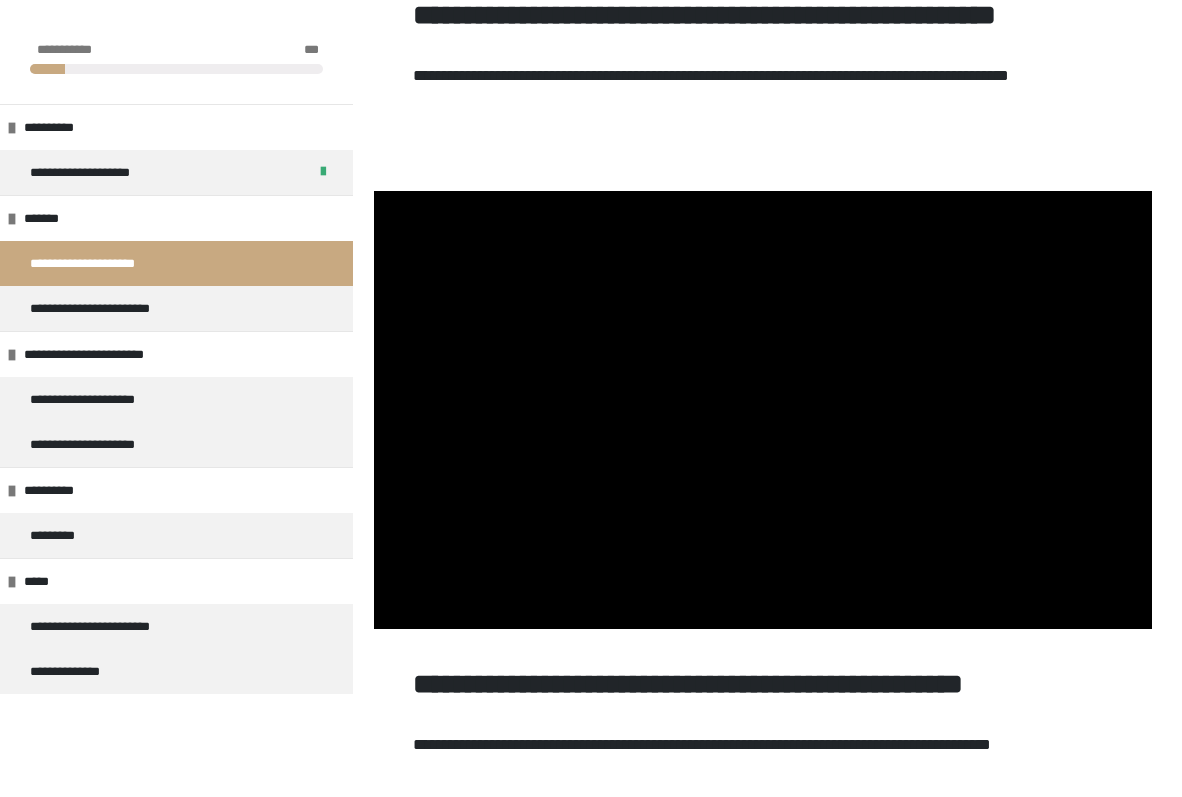 click at bounding box center [763, 410] 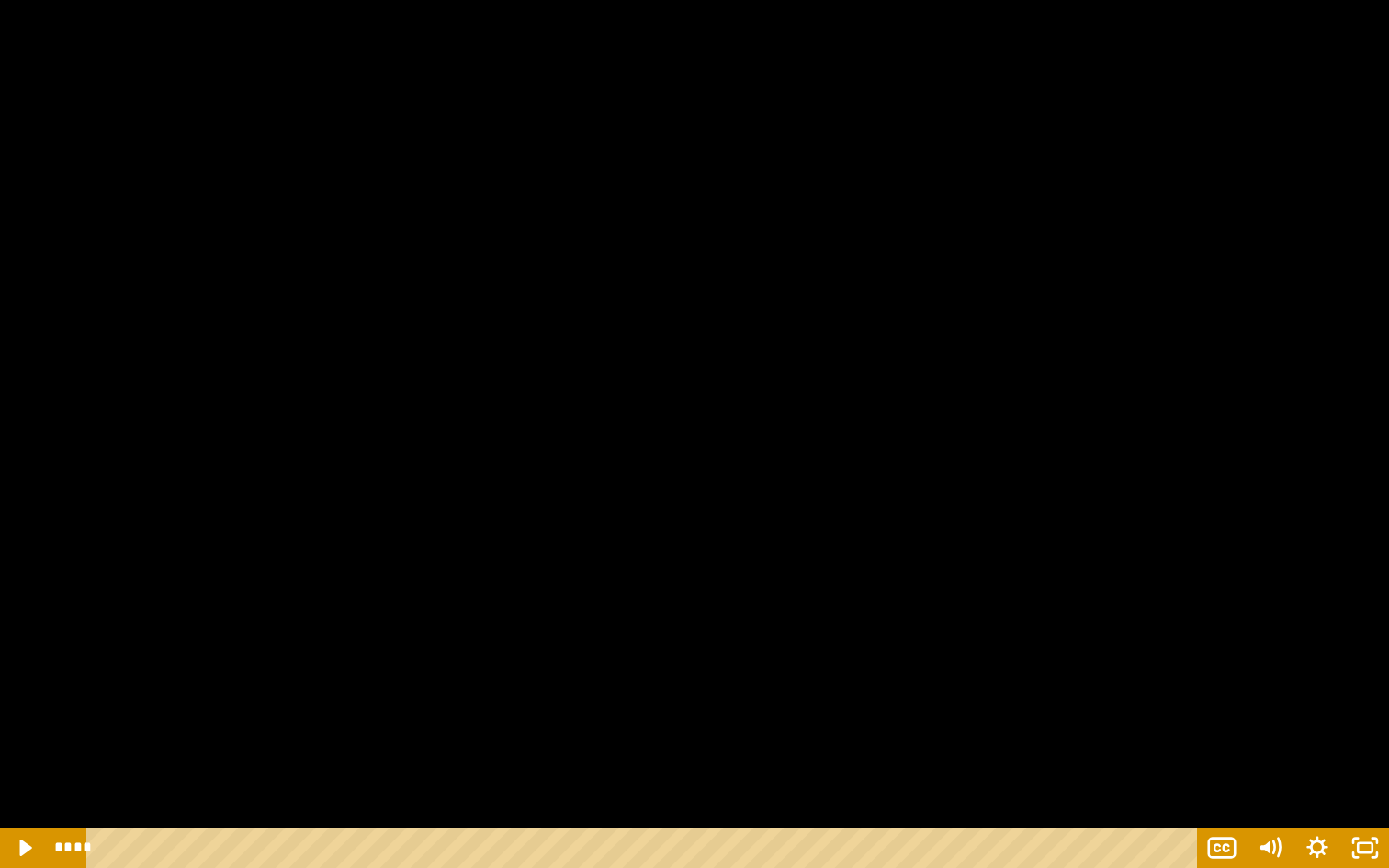 click at bounding box center (694, 434) 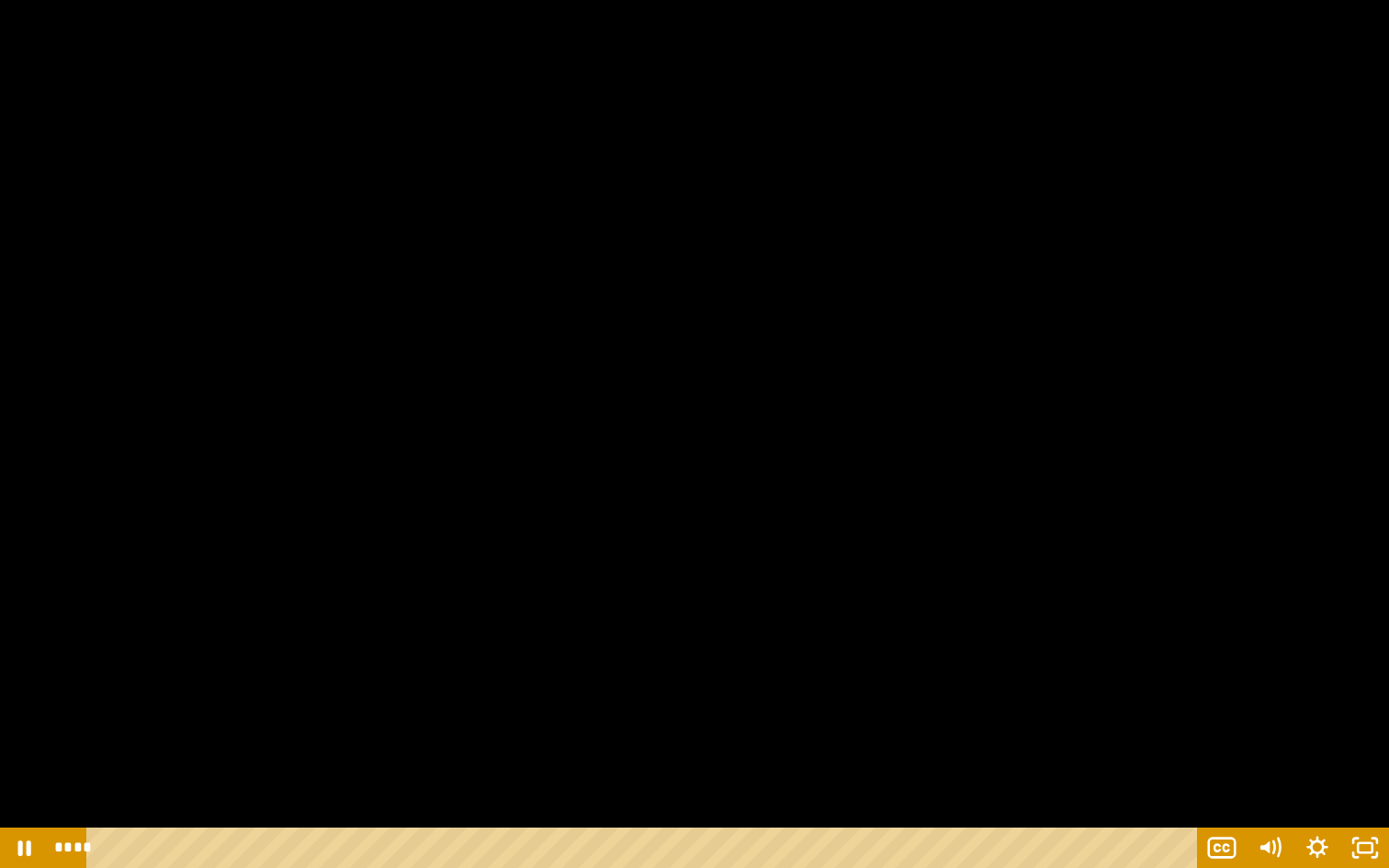 click at bounding box center [694, 434] 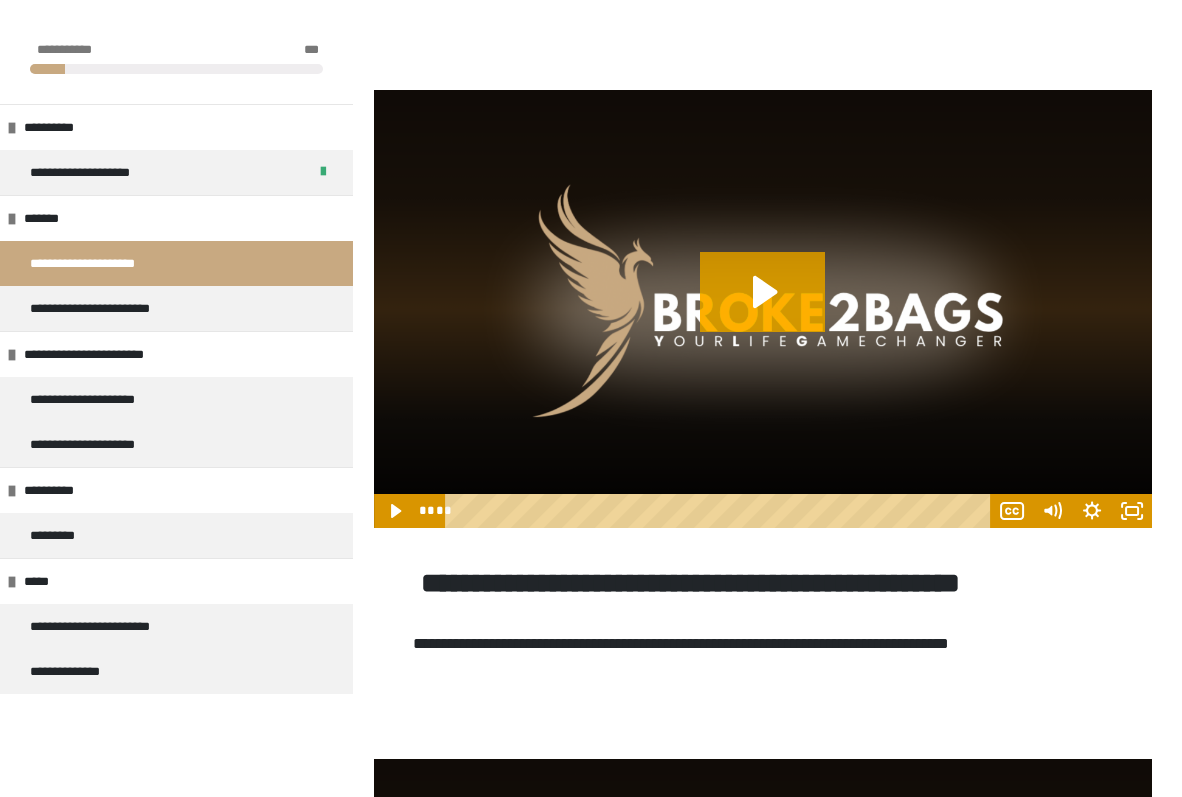 scroll, scrollTop: 5305, scrollLeft: 0, axis: vertical 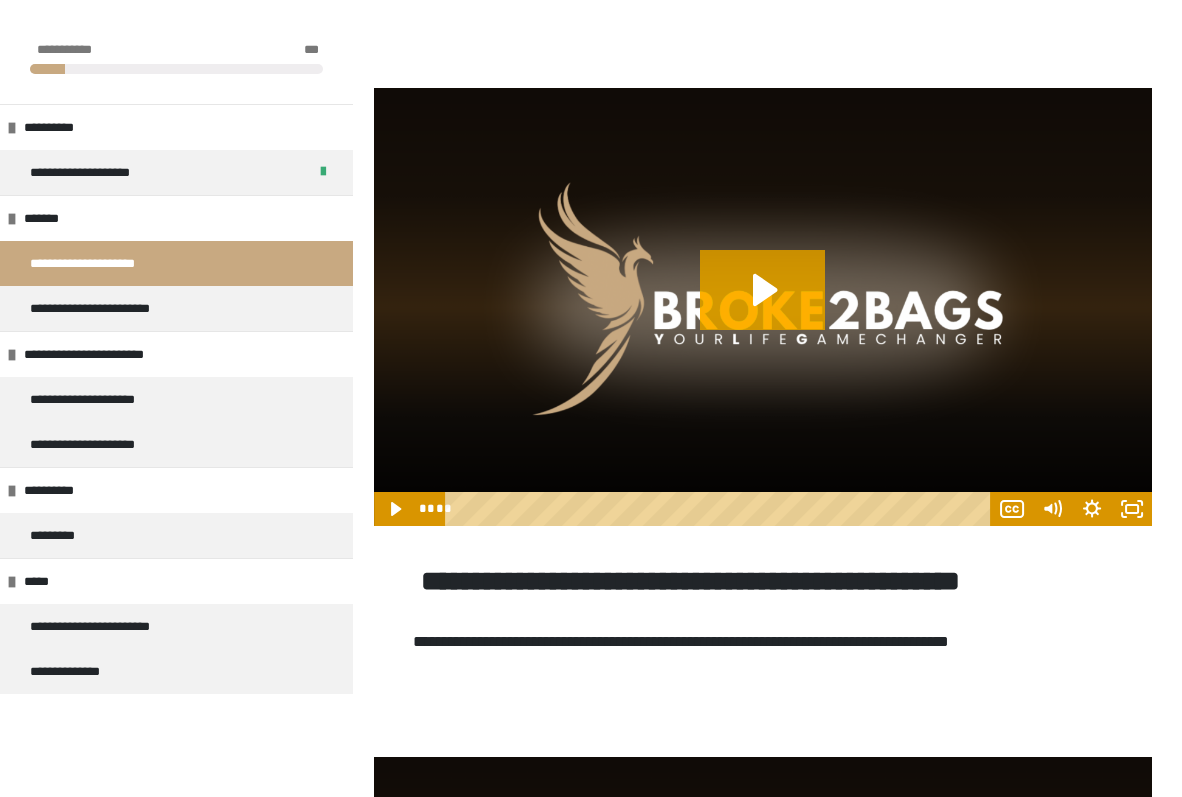 click at bounding box center (763, 307) 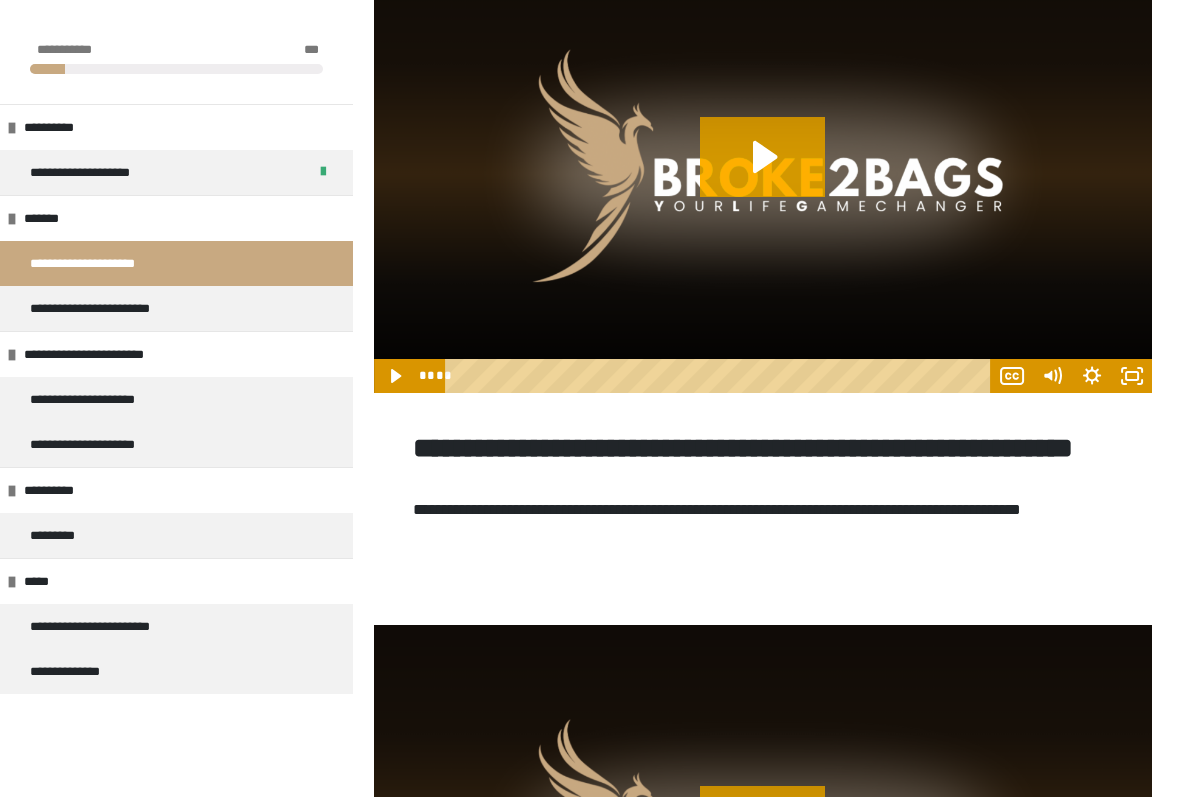 scroll, scrollTop: 6110, scrollLeft: 0, axis: vertical 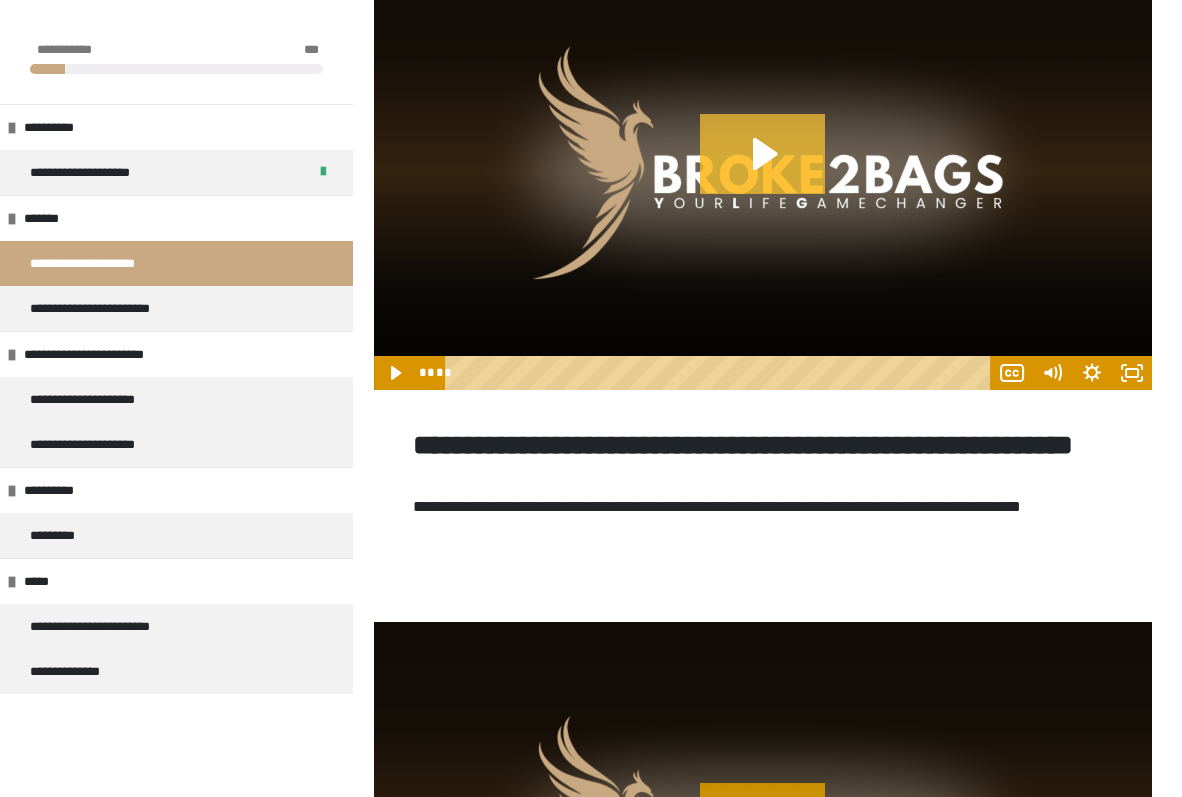click 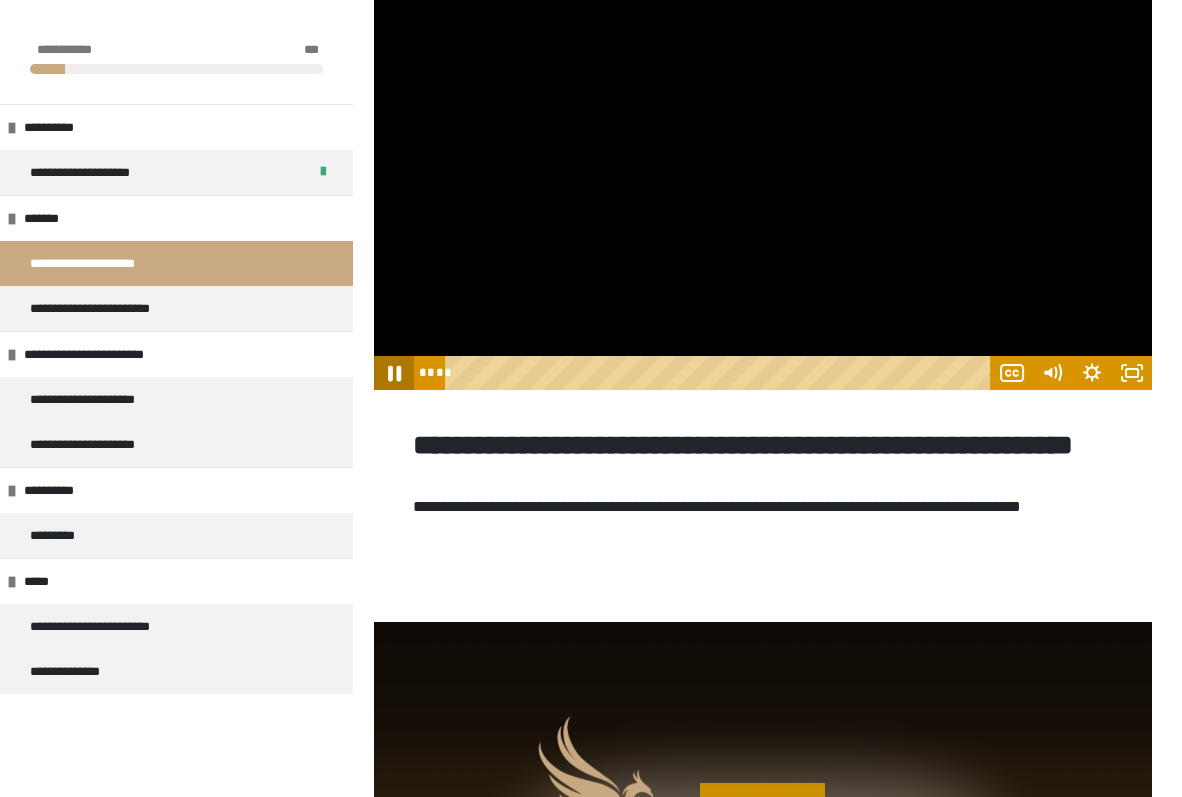 click 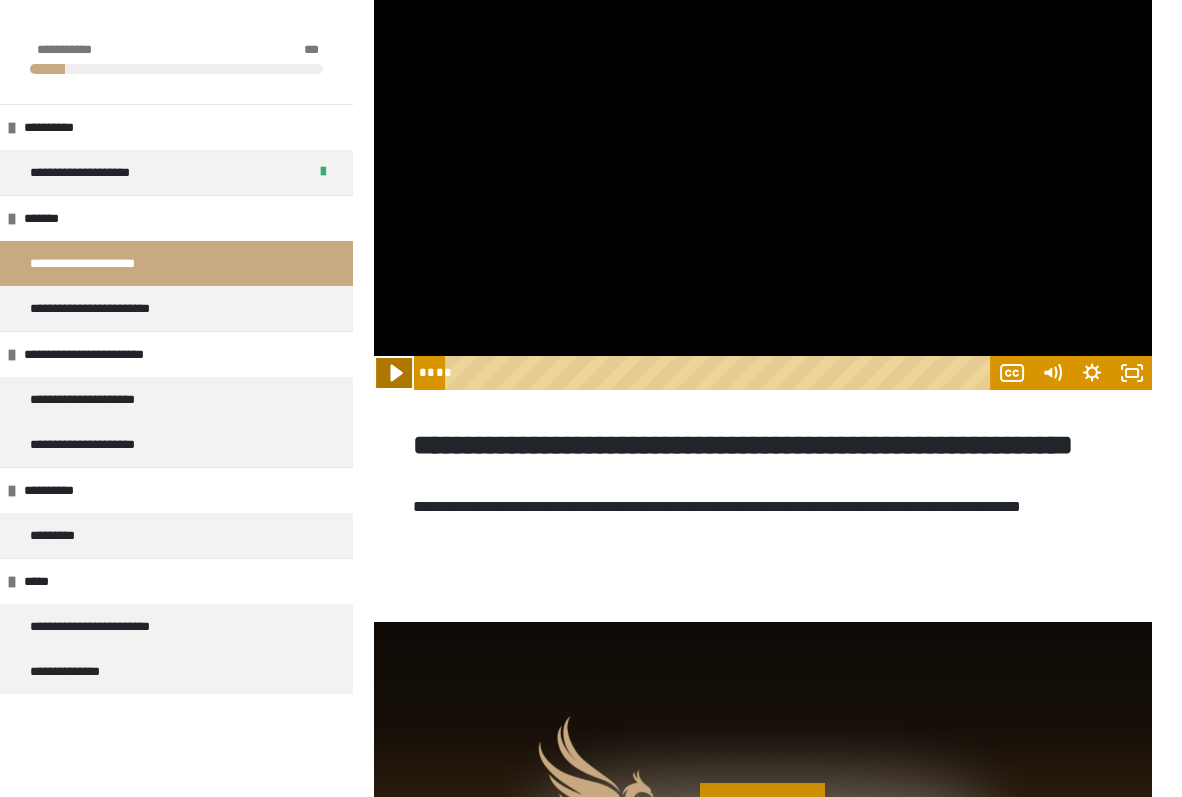 click 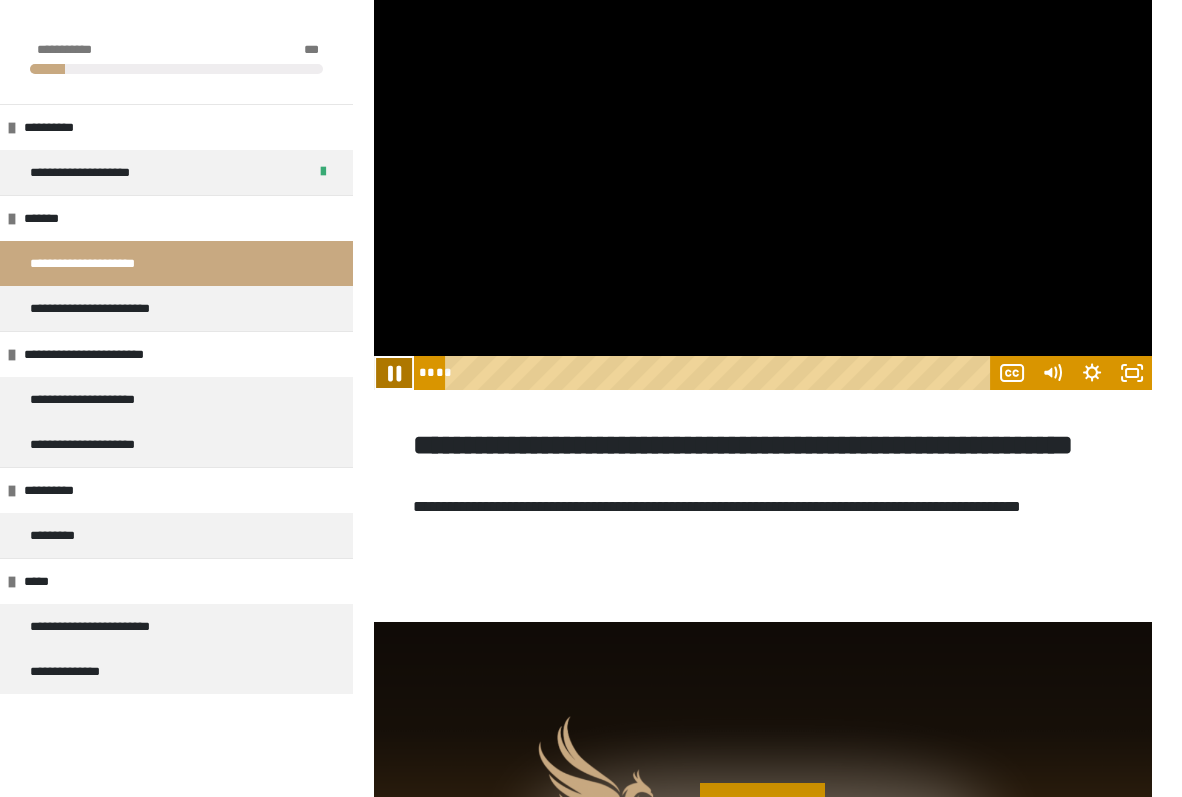 click 